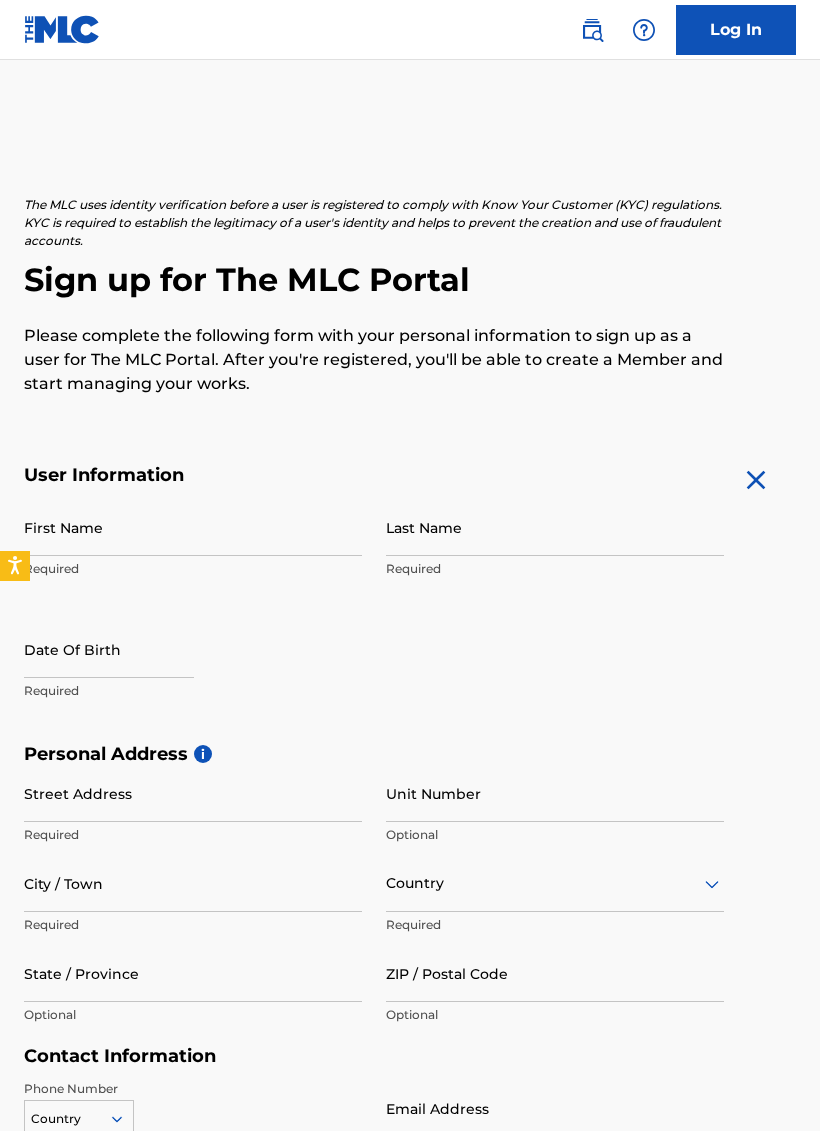 scroll, scrollTop: 0, scrollLeft: 0, axis: both 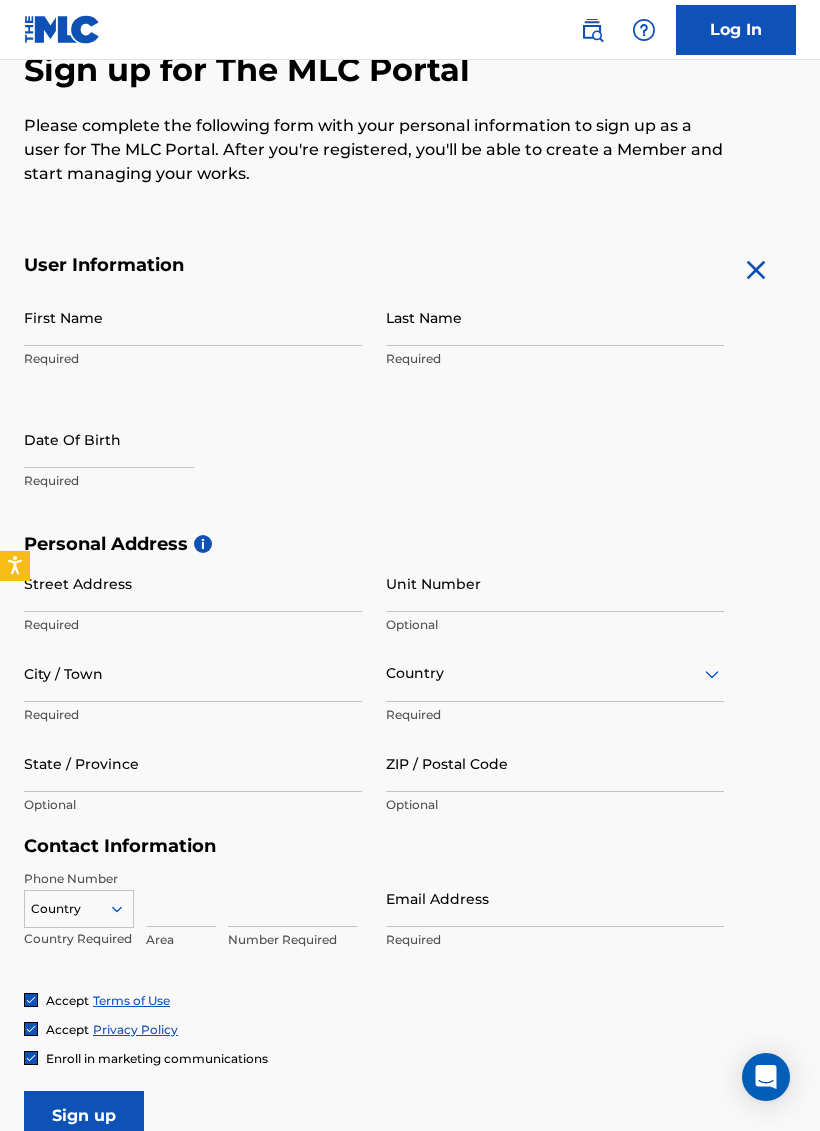 click on "User Information" at bounding box center (374, 265) 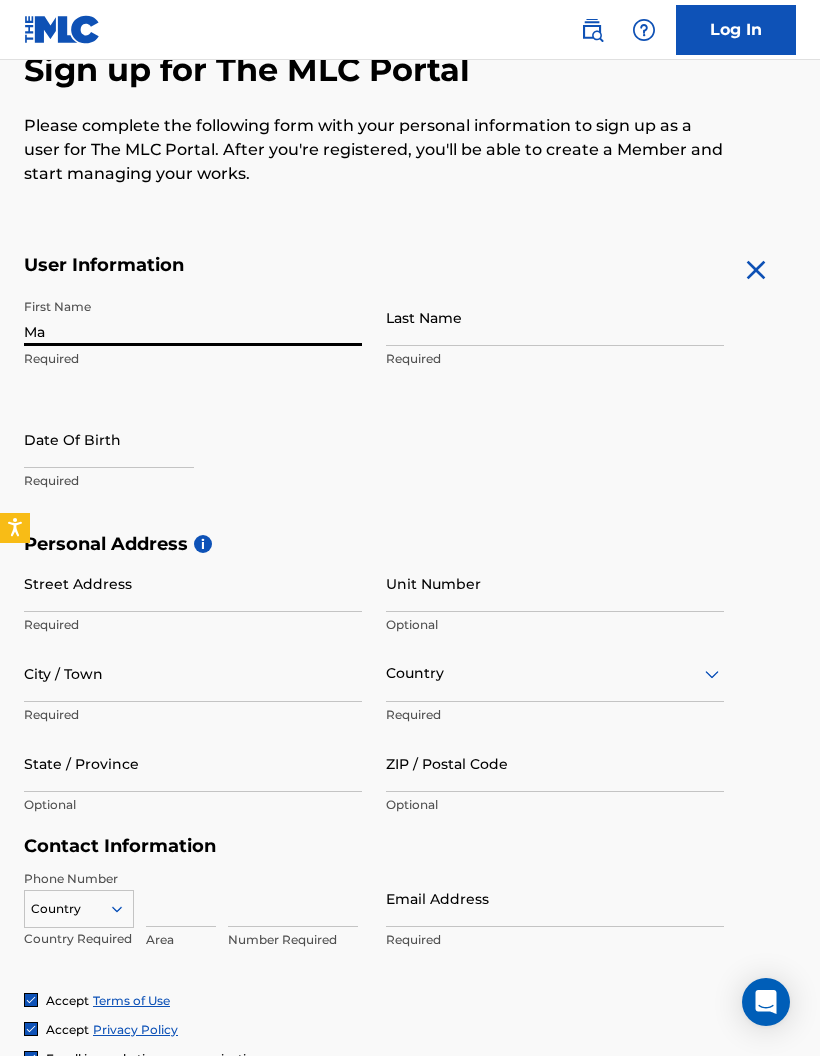 type on "[PERSON_NAME]" 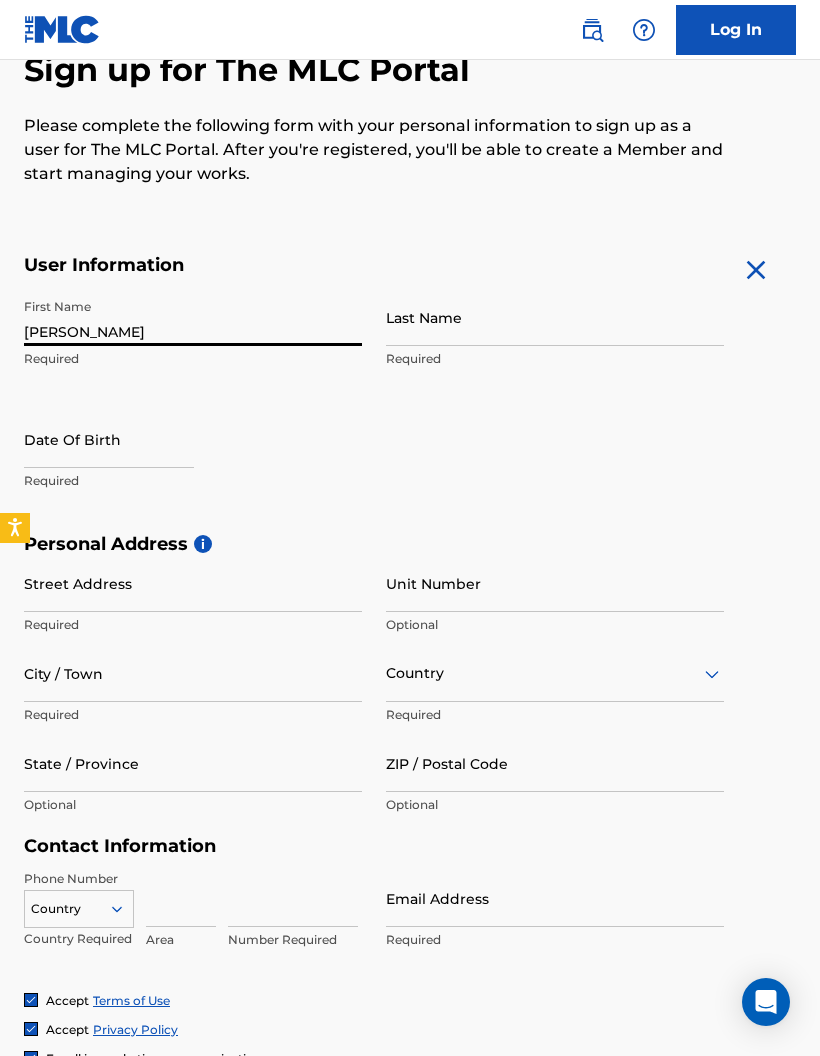 click on "Last Name" at bounding box center (555, 317) 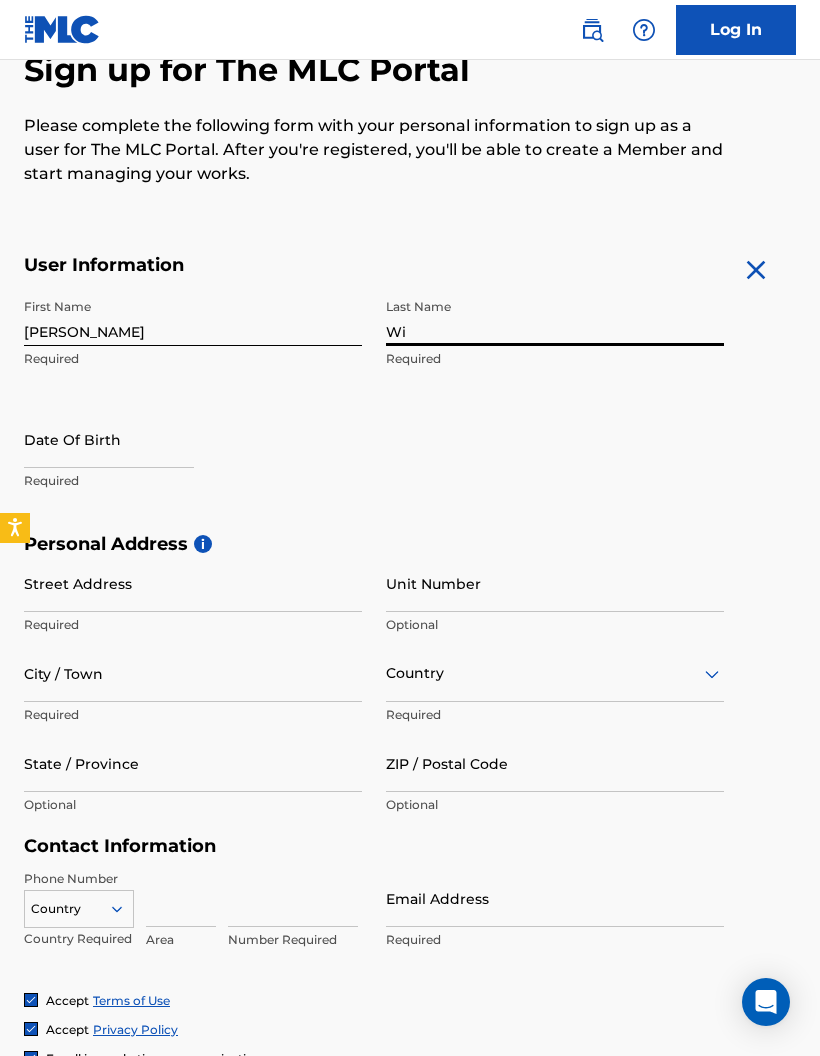 type on "[PERSON_NAME]" 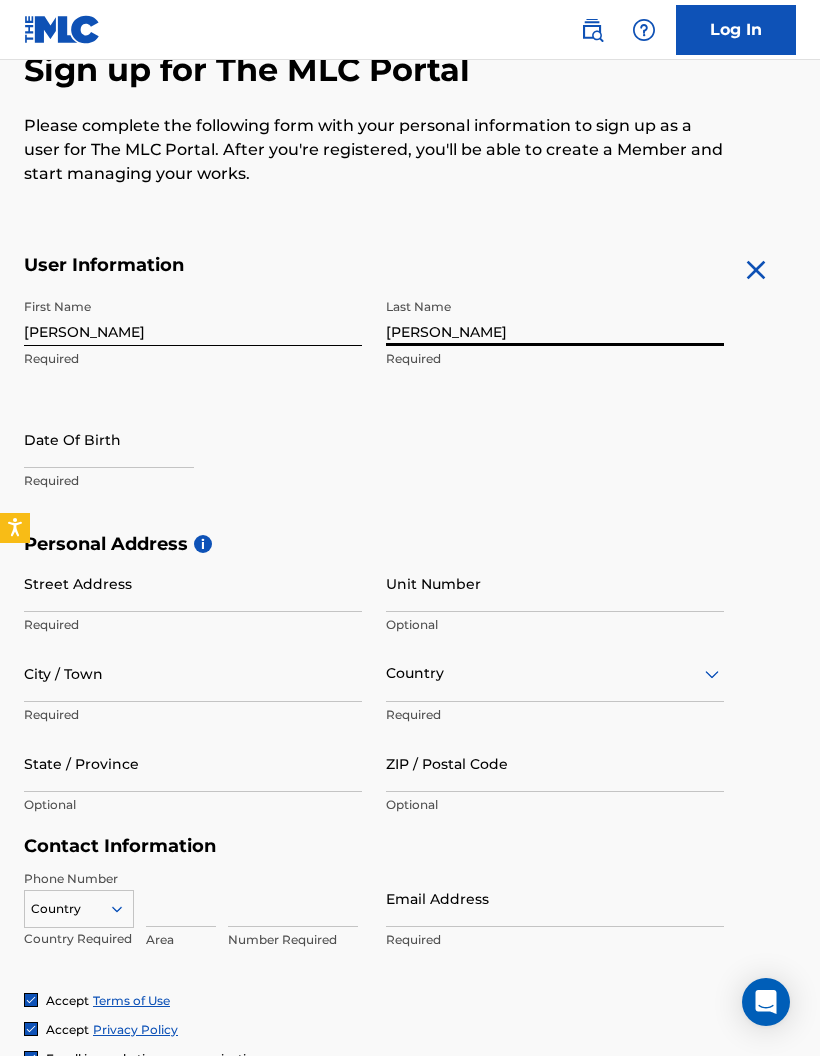 click at bounding box center (109, 439) 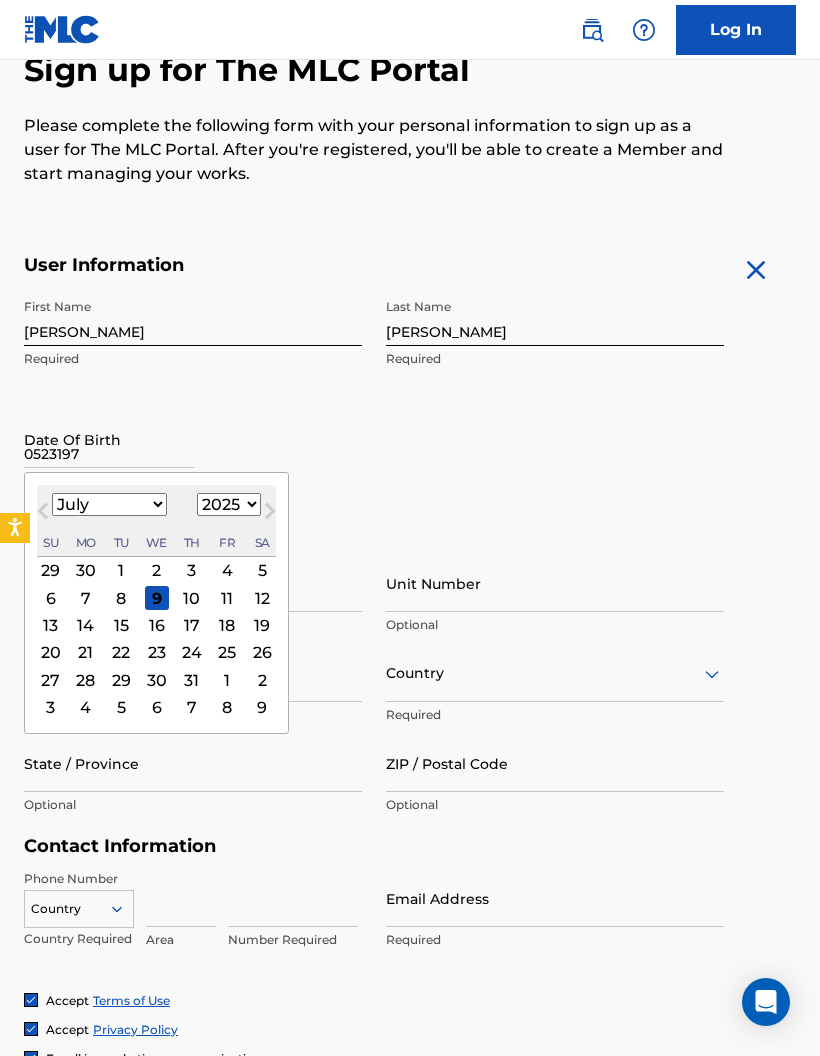 type on "05231978" 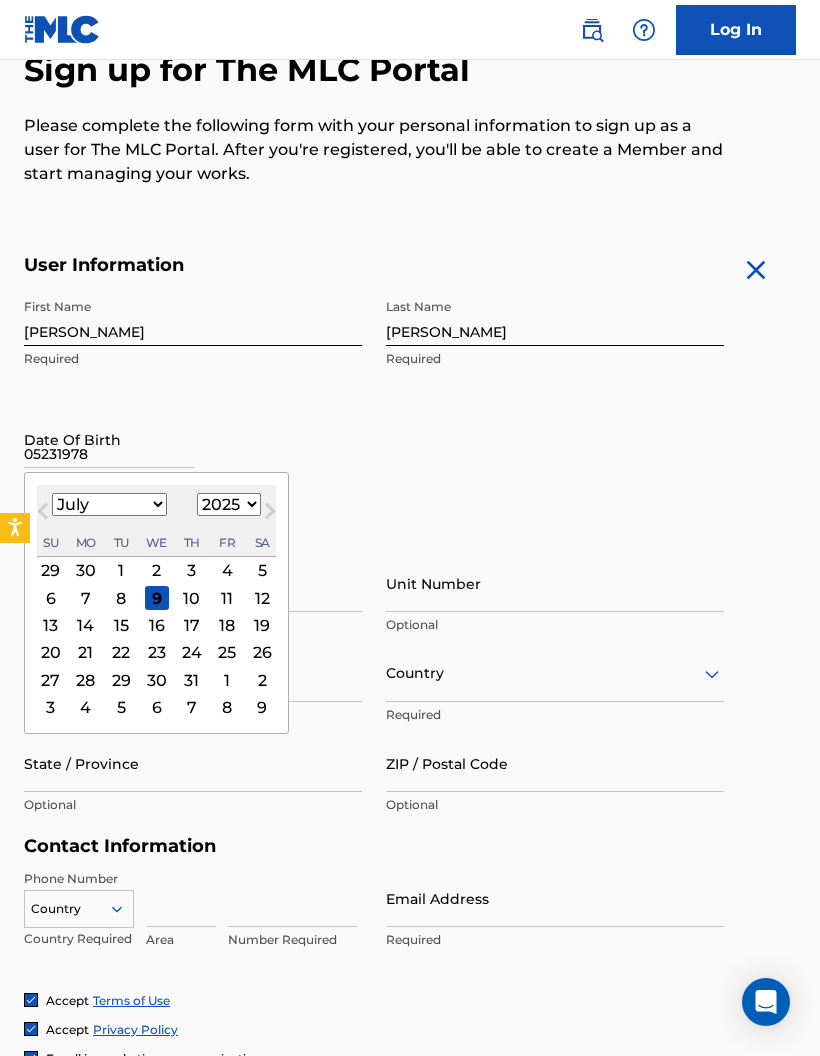 click on "First Name [PERSON_NAME] Required Last Name [PERSON_NAME] Required Date Of Birth 05231978 Previous Month Next Month July [DATE] February March April May June July August September October November [DATE] 1900 1901 1902 1903 1904 1905 1906 1907 1908 1909 1910 1911 1912 1913 1914 1915 1916 1917 1918 1919 1920 1921 1922 1923 1924 1925 1926 1927 1928 1929 1930 1931 1932 1933 1934 1935 1936 1937 1938 1939 1940 1941 1942 1943 1944 1945 1946 1947 1948 1949 1950 1951 1952 1953 1954 1955 1956 1957 1958 1959 1960 1961 1962 1963 1964 1965 1966 1967 1968 1969 1970 1971 1972 1973 1974 1975 1976 1977 1978 1979 1980 1981 1982 1983 1984 1985 1986 1987 1988 1989 1990 1991 1992 1993 1994 1995 1996 1997 1998 1999 2000 2001 2002 2003 2004 2005 2006 2007 2008 2009 2010 2011 2012 2013 2014 2015 2016 2017 2018 2019 2020 2021 2022 2023 2024 2025 2026 2027 2028 2029 2030 2031 2032 2033 2034 2035 2036 2037 2038 2039 2040 2041 2042 2043 2044 2045 2046 2047 2048 2049 2050 2051 2052 2053 2054 2055 2056 2057 2058 2059 2060 2061 2062 2063" at bounding box center (374, 411) 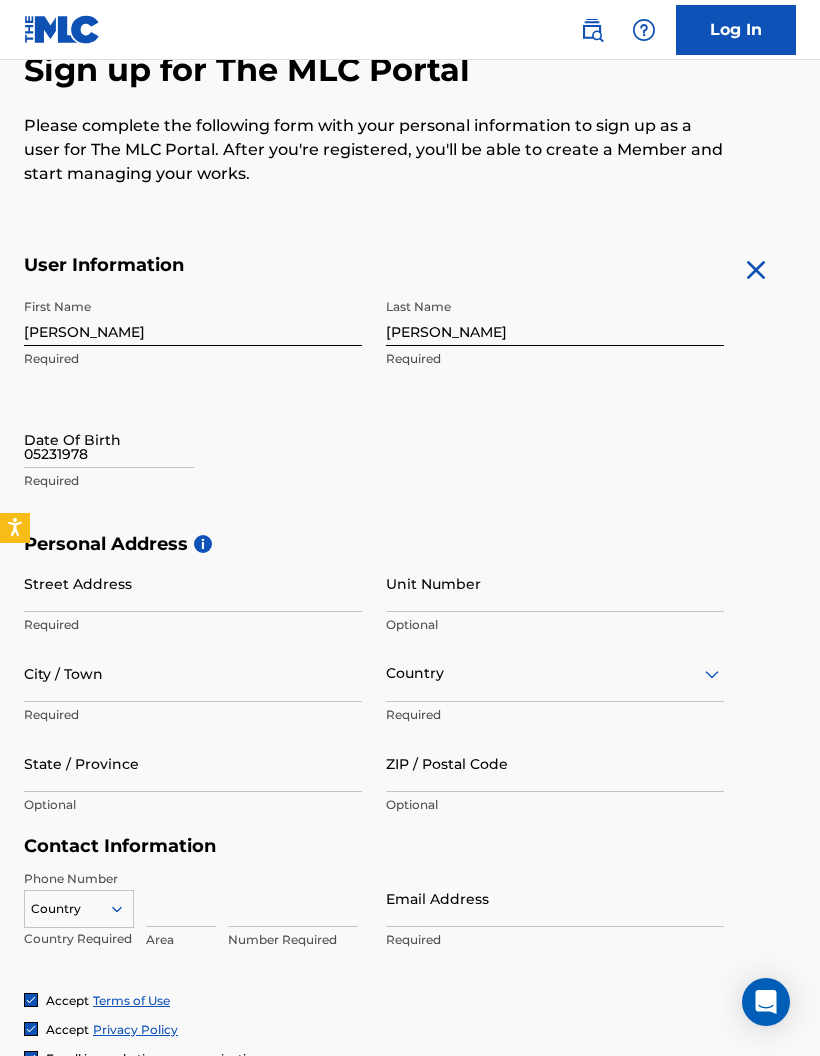 click on "05231978" at bounding box center [109, 439] 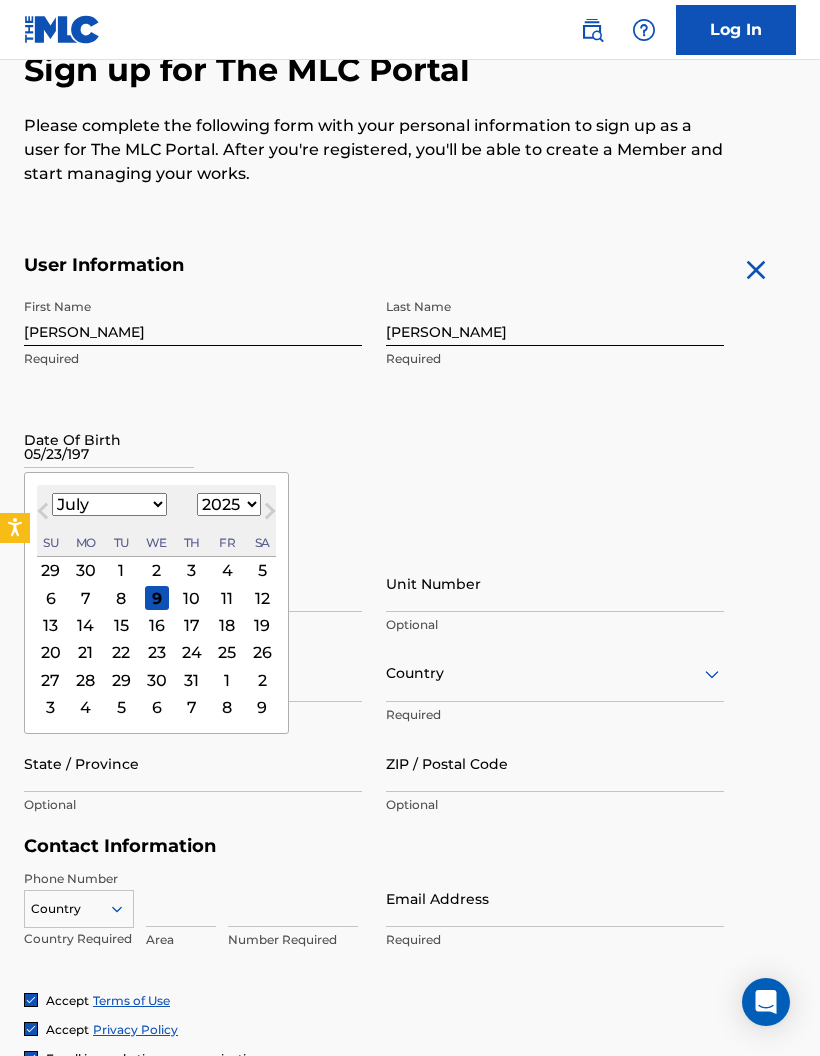 type on "[DATE]" 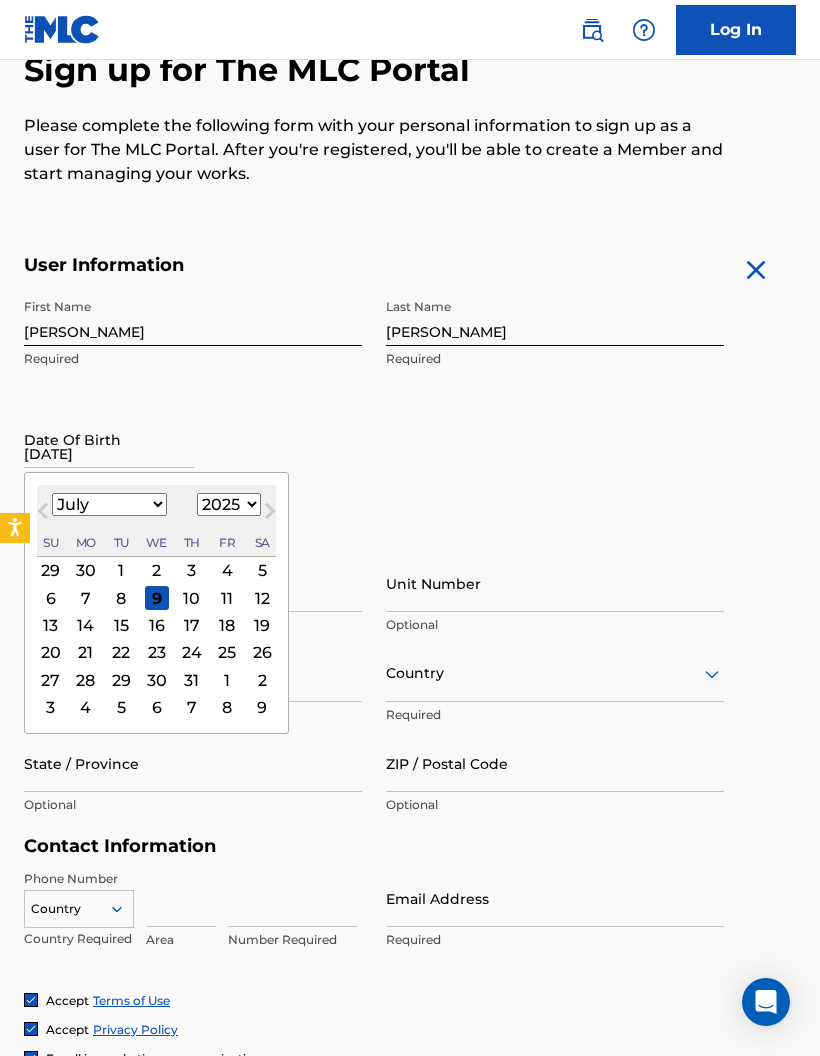 click on "First Name [PERSON_NAME] Required Last Name [PERSON_NAME] Required Date Of Birth [DEMOGRAPHIC_DATA] Previous Month Next Month July [DATE] February March April May June July August September October November [DATE] 1900 1901 1902 1903 1904 1905 1906 1907 1908 1909 1910 1911 1912 1913 1914 1915 1916 1917 1918 1919 1920 1921 1922 1923 1924 1925 1926 1927 1928 1929 1930 1931 1932 1933 1934 1935 1936 1937 1938 1939 1940 1941 1942 1943 1944 1945 1946 1947 1948 1949 1950 1951 1952 1953 1954 1955 1956 1957 1958 1959 1960 1961 1962 1963 1964 1965 1966 1967 1968 1969 1970 1971 1972 1973 1974 1975 1976 1977 1978 1979 1980 1981 1982 1983 1984 1985 1986 1987 1988 1989 1990 1991 1992 1993 1994 1995 1996 1997 1998 1999 2000 2001 2002 2003 2004 2005 2006 2007 2008 2009 2010 2011 2012 2013 2014 2015 2016 2017 2018 2019 2020 2021 2022 2023 2024 2025 2026 2027 2028 2029 2030 2031 2032 2033 2034 2035 2036 2037 2038 2039 2040 2041 2042 2043 2044 2045 2046 2047 2048 2049 2050 2051 2052 2053 2054 2055 2056 2057 2058 2059 2060 2061 2062 Su" at bounding box center [374, 411] 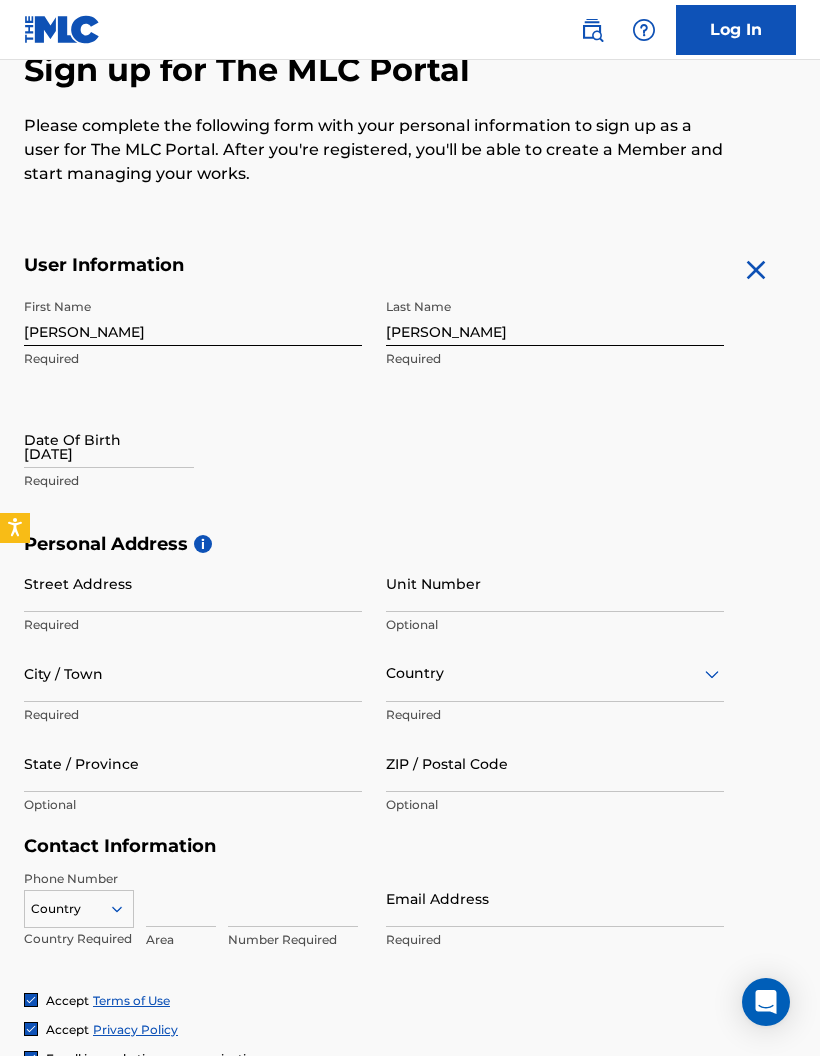 click on "[DATE]" at bounding box center (109, 439) 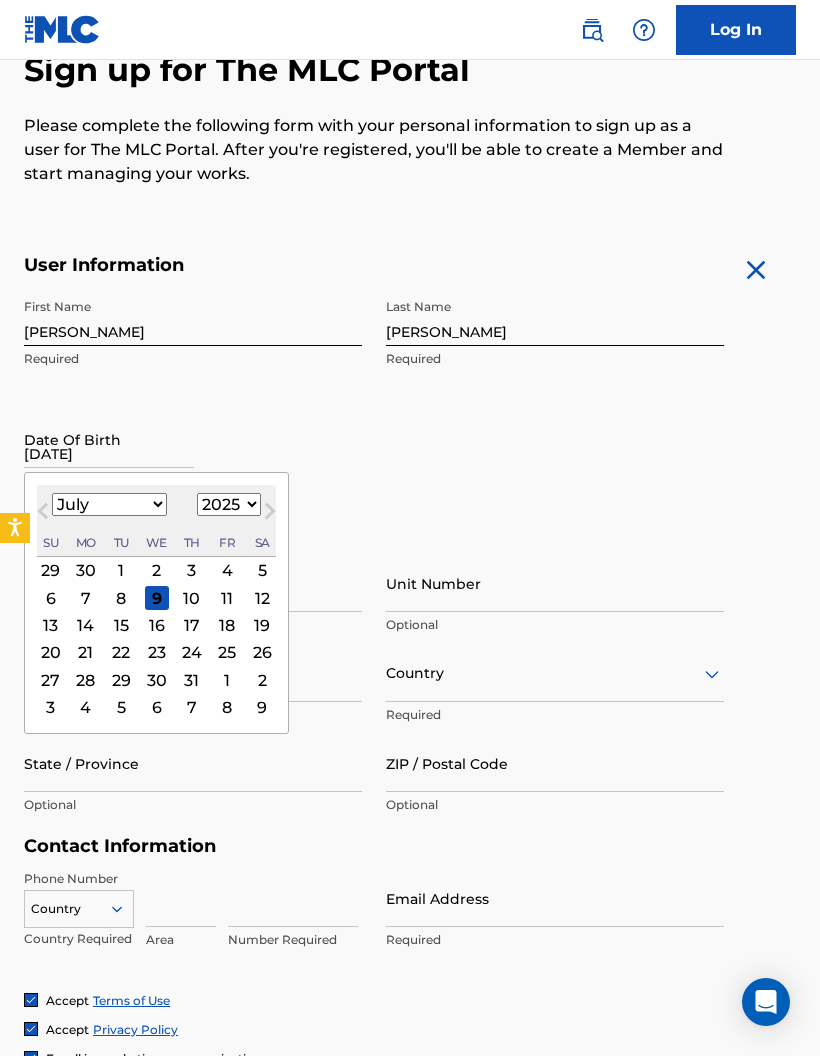 click on "1899 1900 1901 1902 1903 1904 1905 1906 1907 1908 1909 1910 1911 1912 1913 1914 1915 1916 1917 1918 1919 1920 1921 1922 1923 1924 1925 1926 1927 1928 1929 1930 1931 1932 1933 1934 1935 1936 1937 1938 1939 1940 1941 1942 1943 1944 1945 1946 1947 1948 1949 1950 1951 1952 1953 1954 1955 1956 1957 1958 1959 1960 1961 1962 1963 1964 1965 1966 1967 1968 1969 1970 1971 1972 1973 1974 1975 1976 1977 1978 1979 1980 1981 1982 1983 1984 1985 1986 1987 1988 1989 1990 1991 1992 1993 1994 1995 1996 1997 1998 1999 2000 2001 2002 2003 2004 2005 2006 2007 2008 2009 2010 2011 2012 2013 2014 2015 2016 2017 2018 2019 2020 2021 2022 2023 2024 2025 2026 2027 2028 2029 2030 2031 2032 2033 2034 2035 2036 2037 2038 2039 2040 2041 2042 2043 2044 2045 2046 2047 2048 2049 2050 2051 2052 2053 2054 2055 2056 2057 2058 2059 2060 2061 2062 2063 2064 2065 2066 2067 2068 2069 2070 2071 2072 2073 2074 2075 2076 2077 2078 2079 2080 2081 2082 2083 2084 2085 2086 2087 2088 2089 2090 2091 2092 2093 2094 2095 2096 2097 2098 2099 2100" at bounding box center (229, 504) 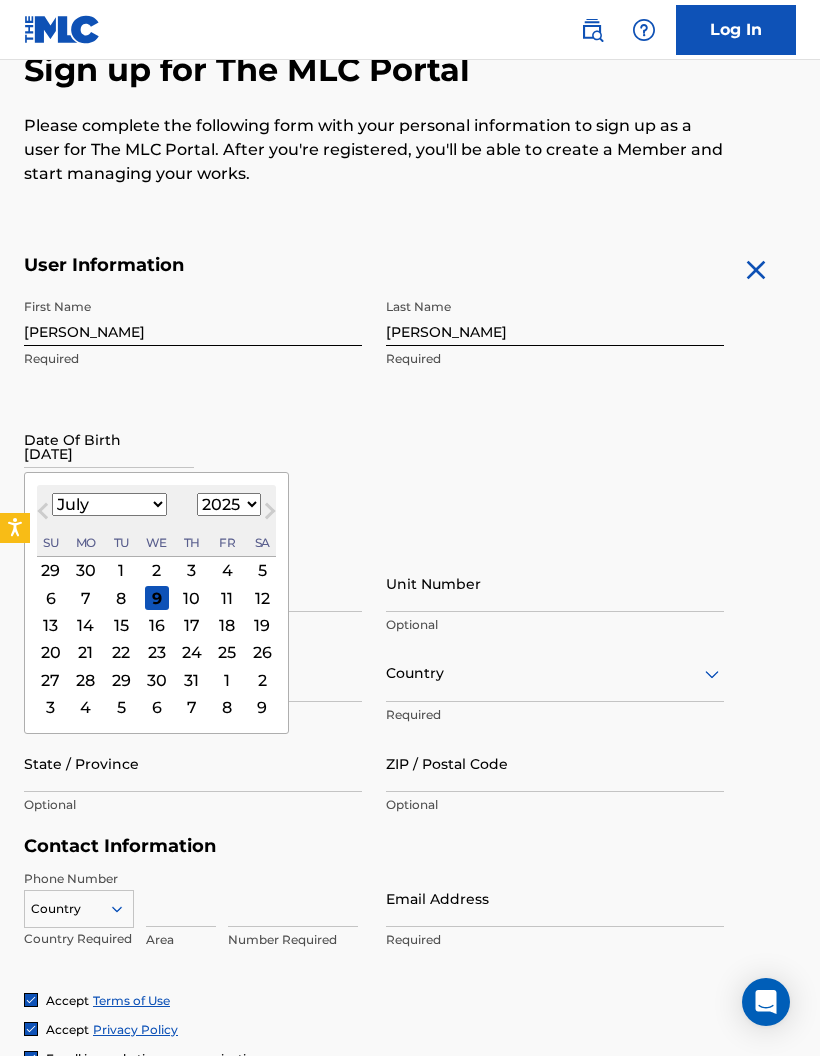 select on "1978" 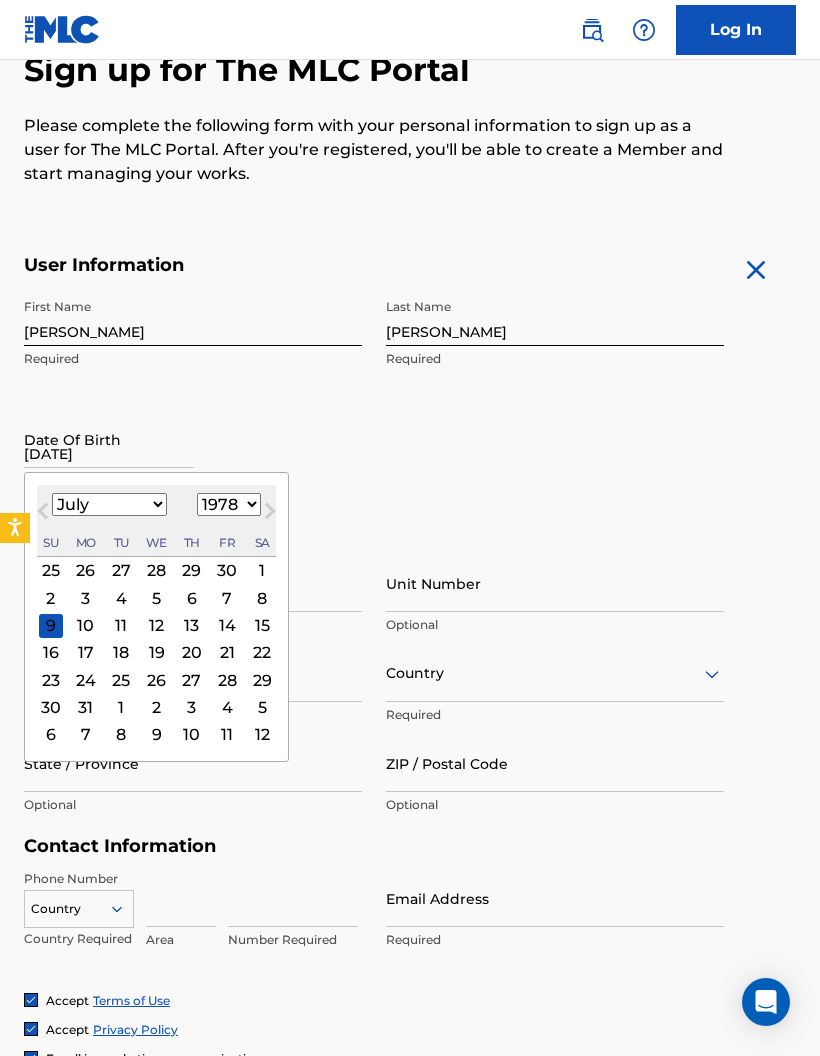 click on "January February March April May June July August September October November December" at bounding box center [109, 504] 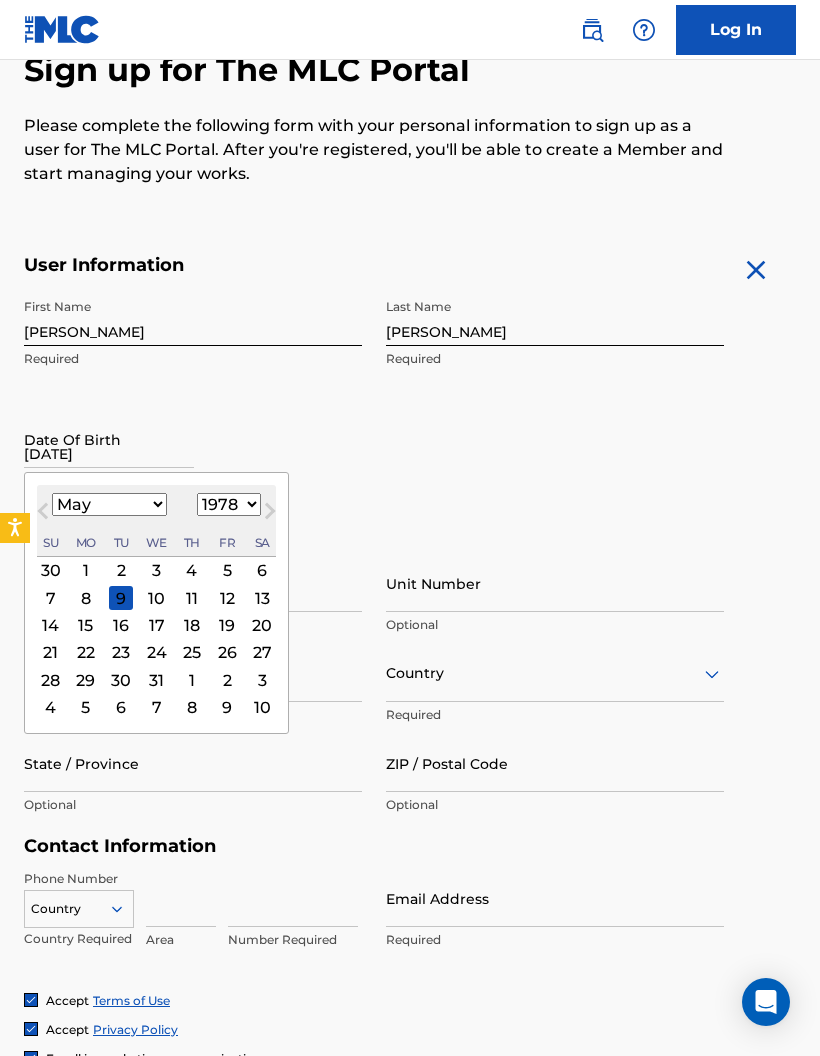 click on "23" at bounding box center [121, 652] 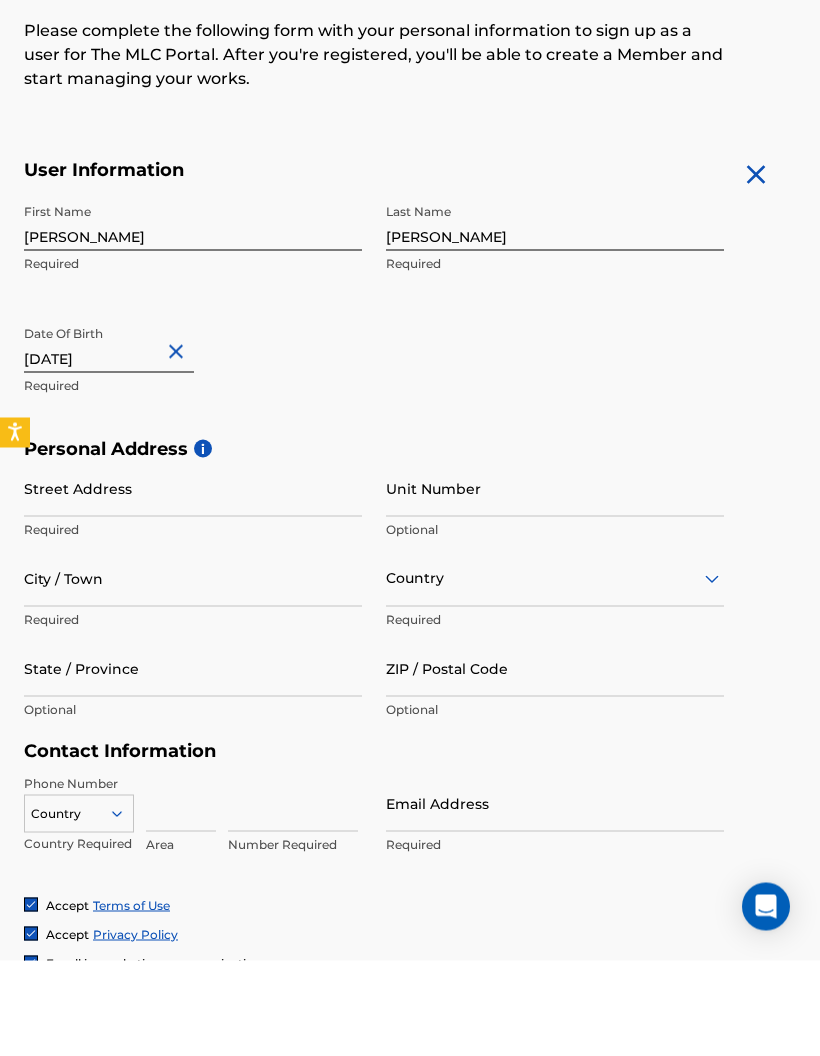 click on "Street Address" at bounding box center [193, 583] 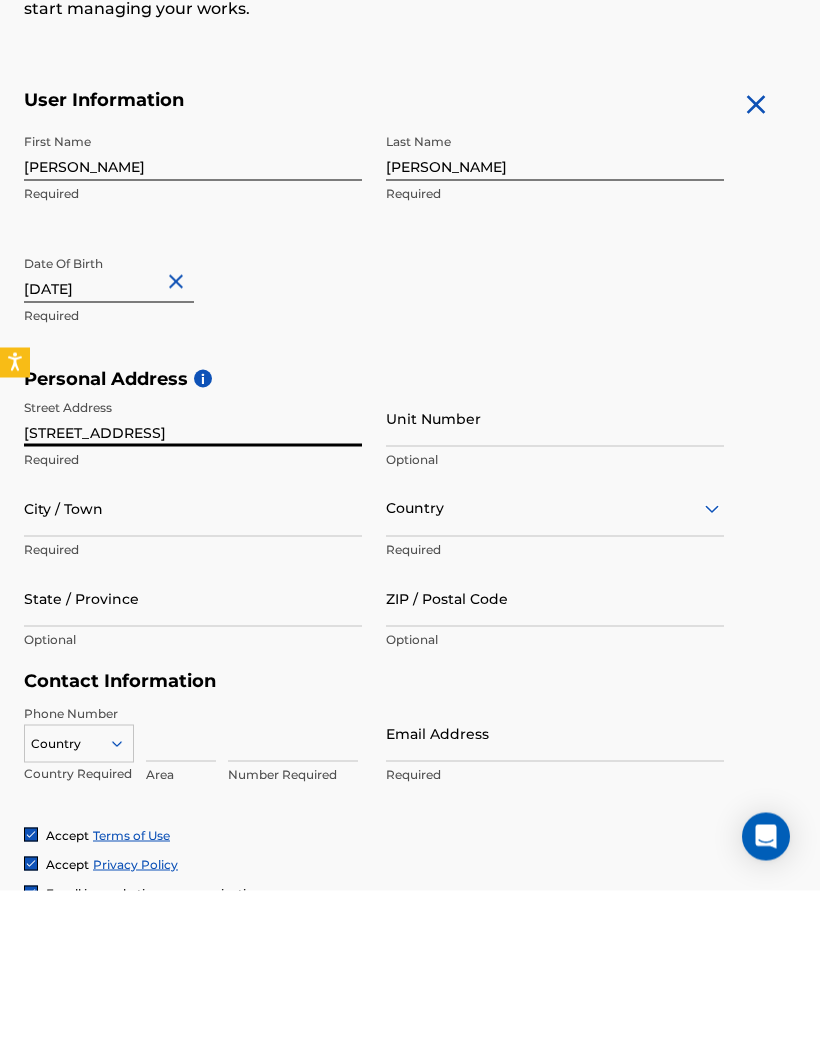 type on "[STREET_ADDRESS]" 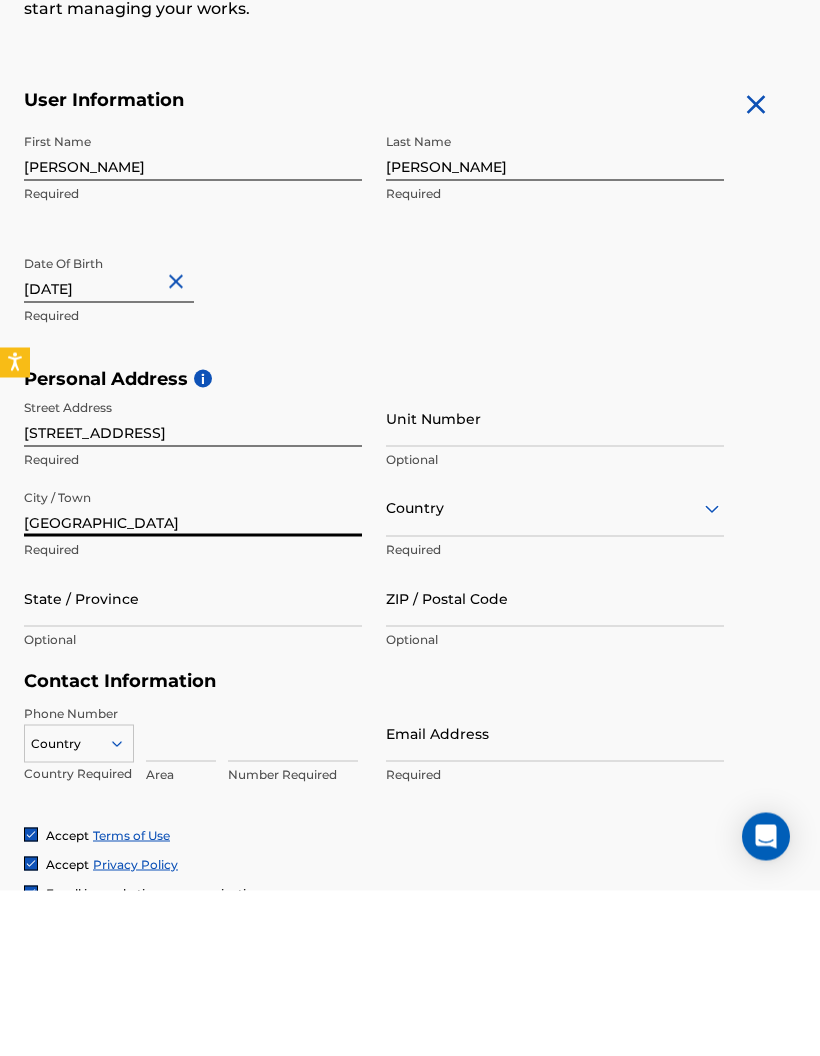 type on "[GEOGRAPHIC_DATA]" 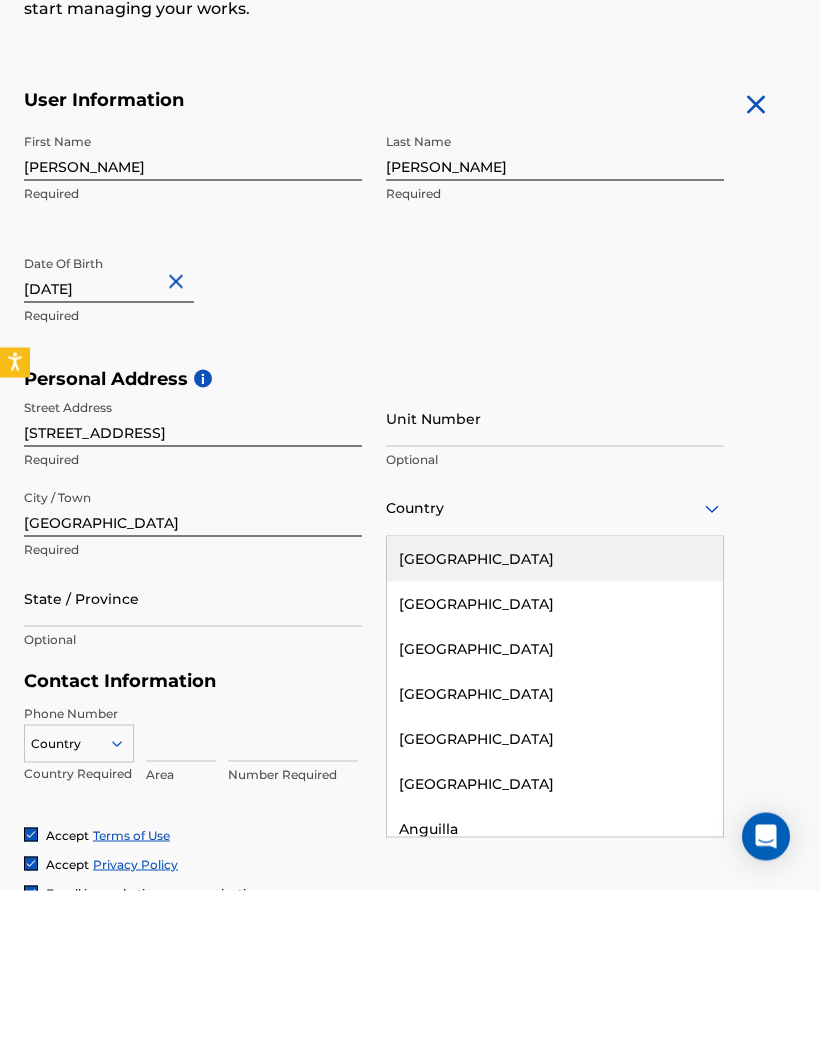 click on "[GEOGRAPHIC_DATA]" at bounding box center [555, 724] 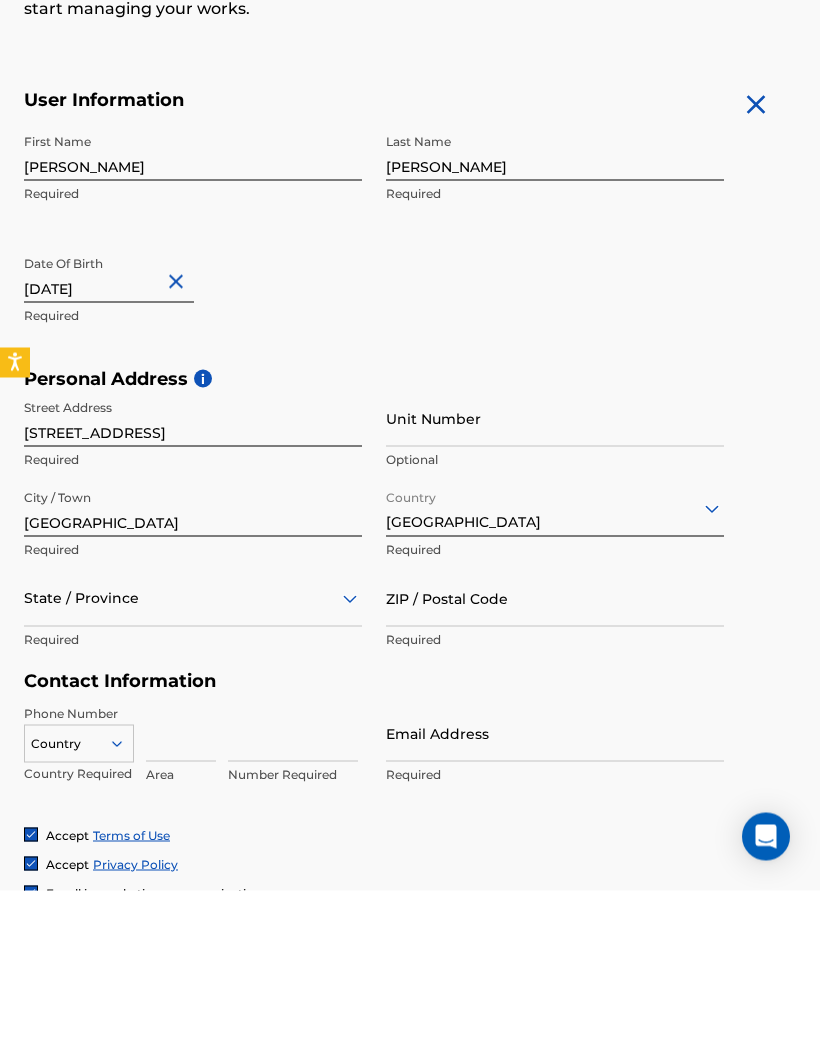 scroll, scrollTop: 376, scrollLeft: 0, axis: vertical 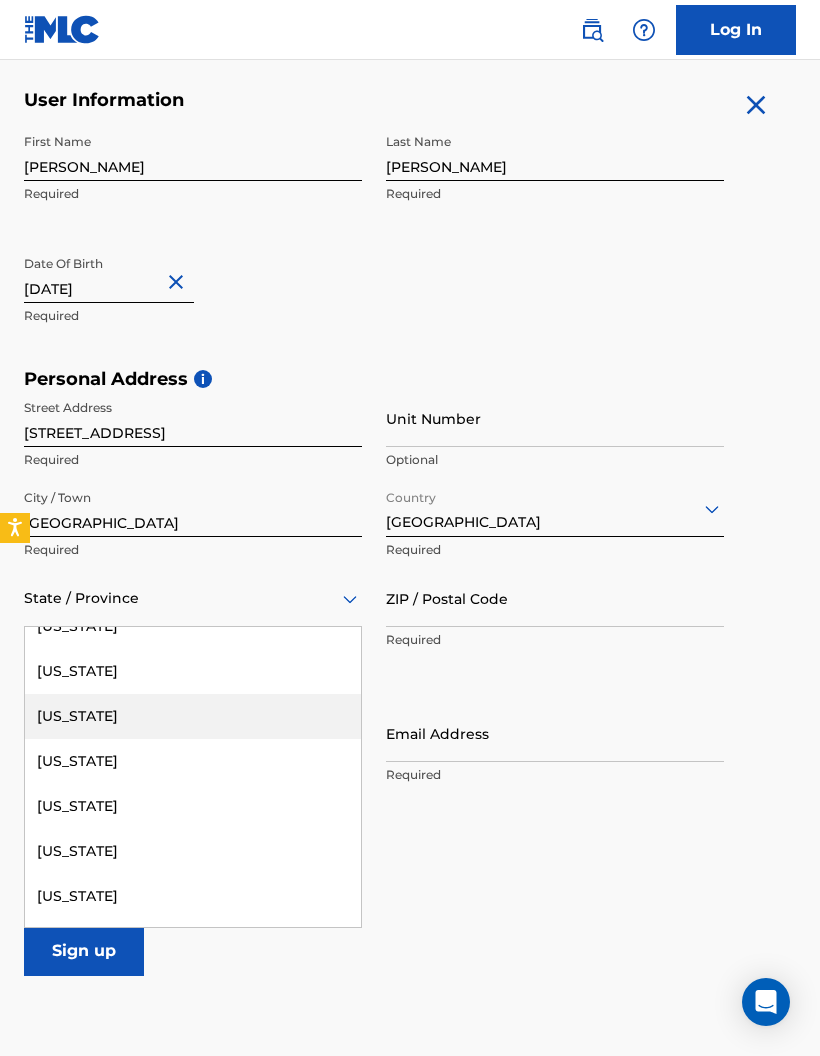 click on "[US_STATE]" at bounding box center [193, 716] 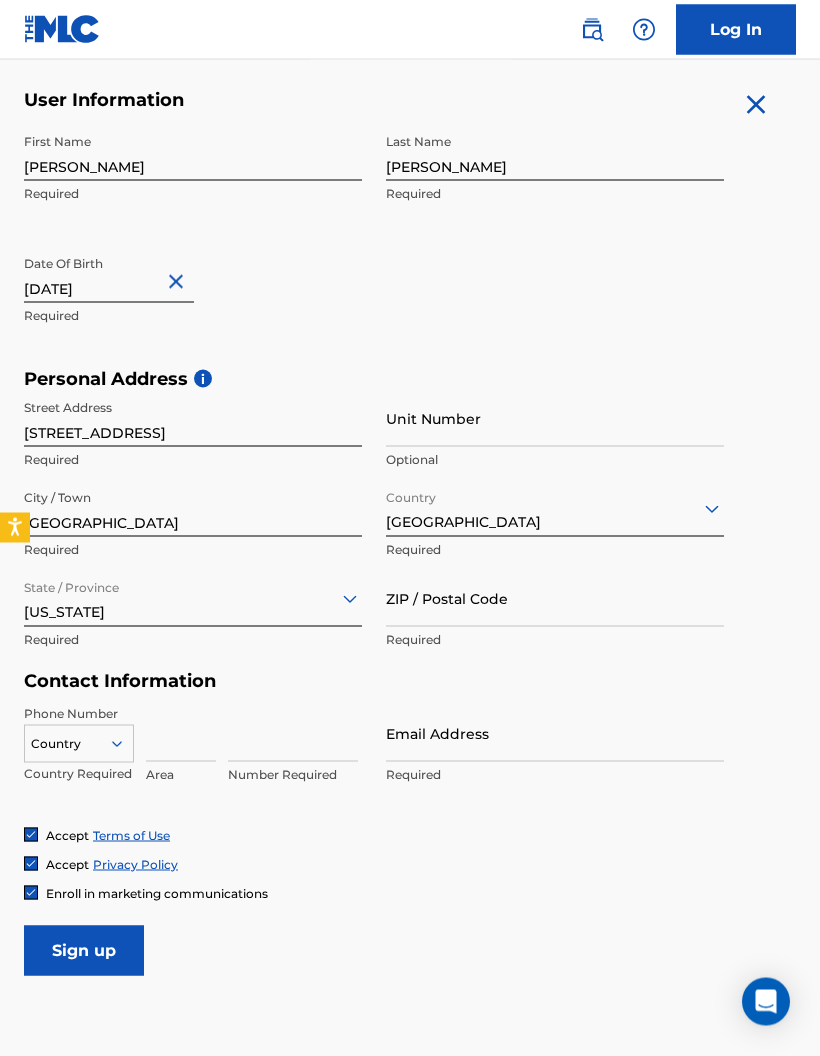 click on "ZIP / Postal Code" at bounding box center (555, 598) 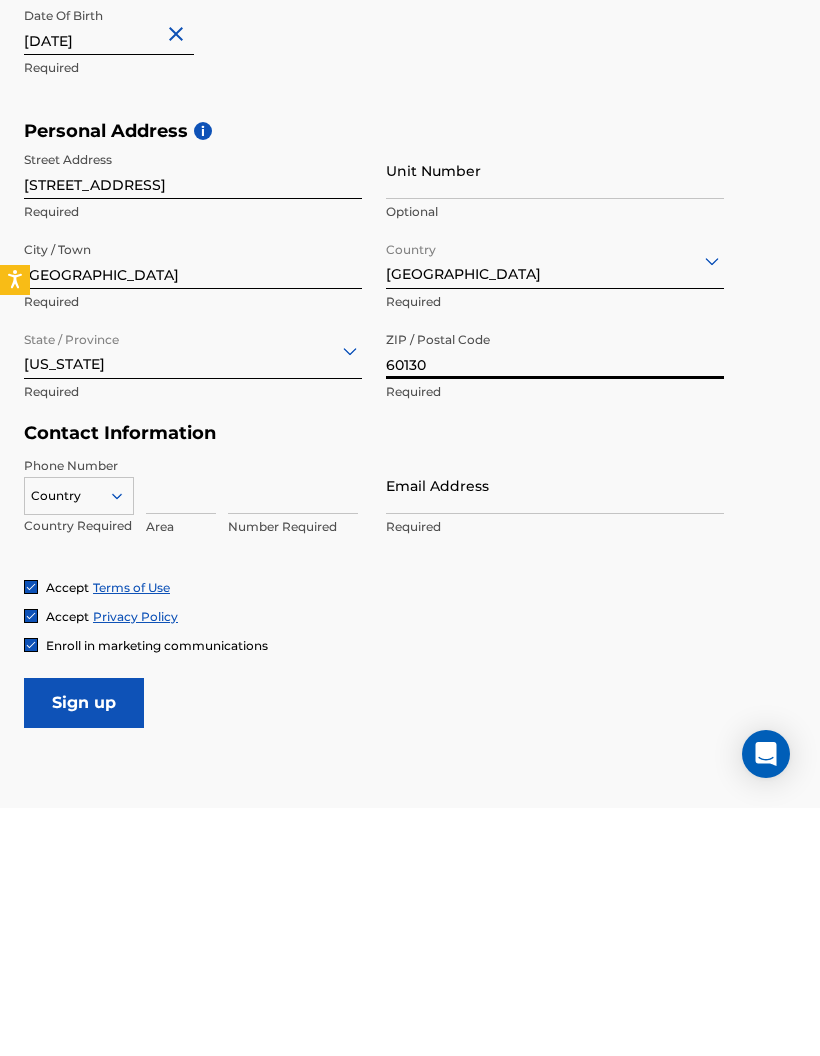 type on "60130" 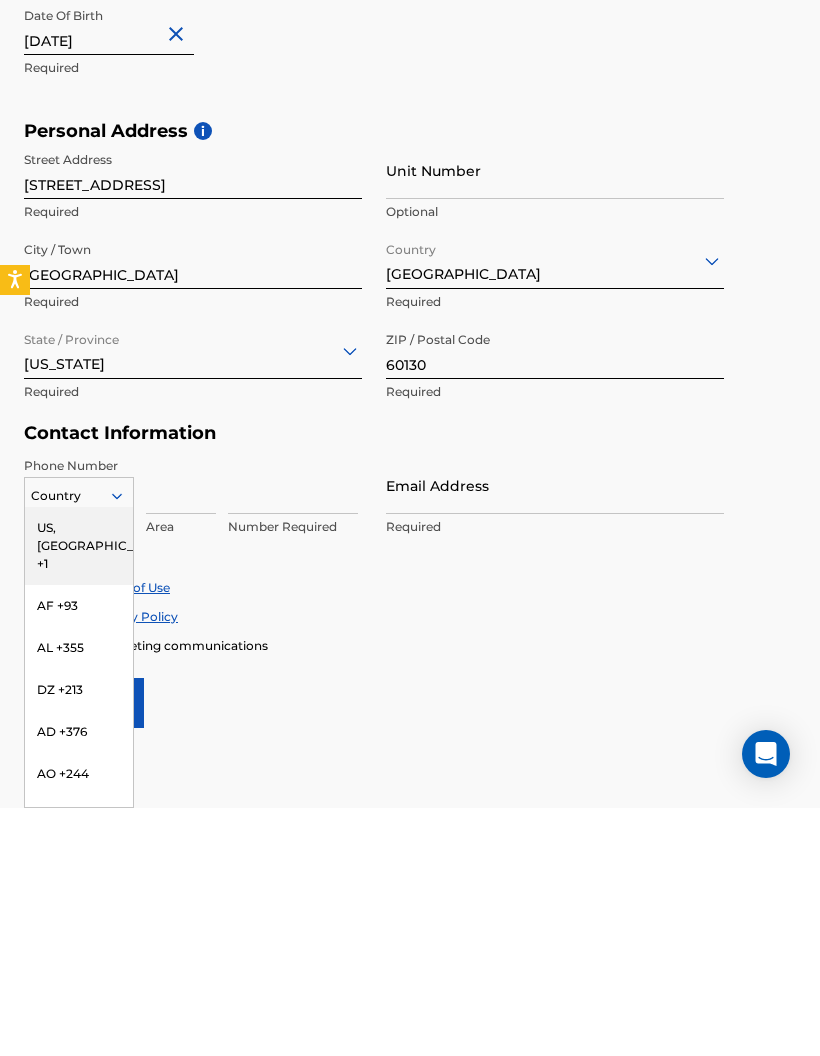 click on "US, [GEOGRAPHIC_DATA] +1" at bounding box center (79, 794) 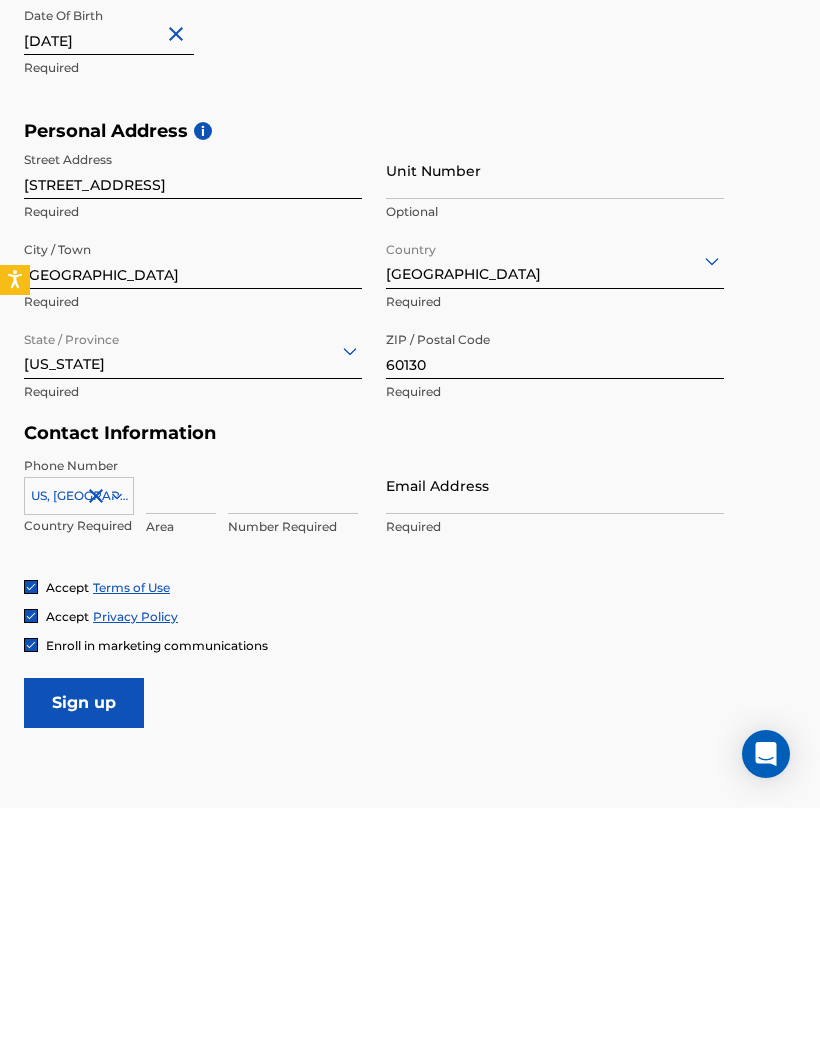 scroll, scrollTop: 421, scrollLeft: 0, axis: vertical 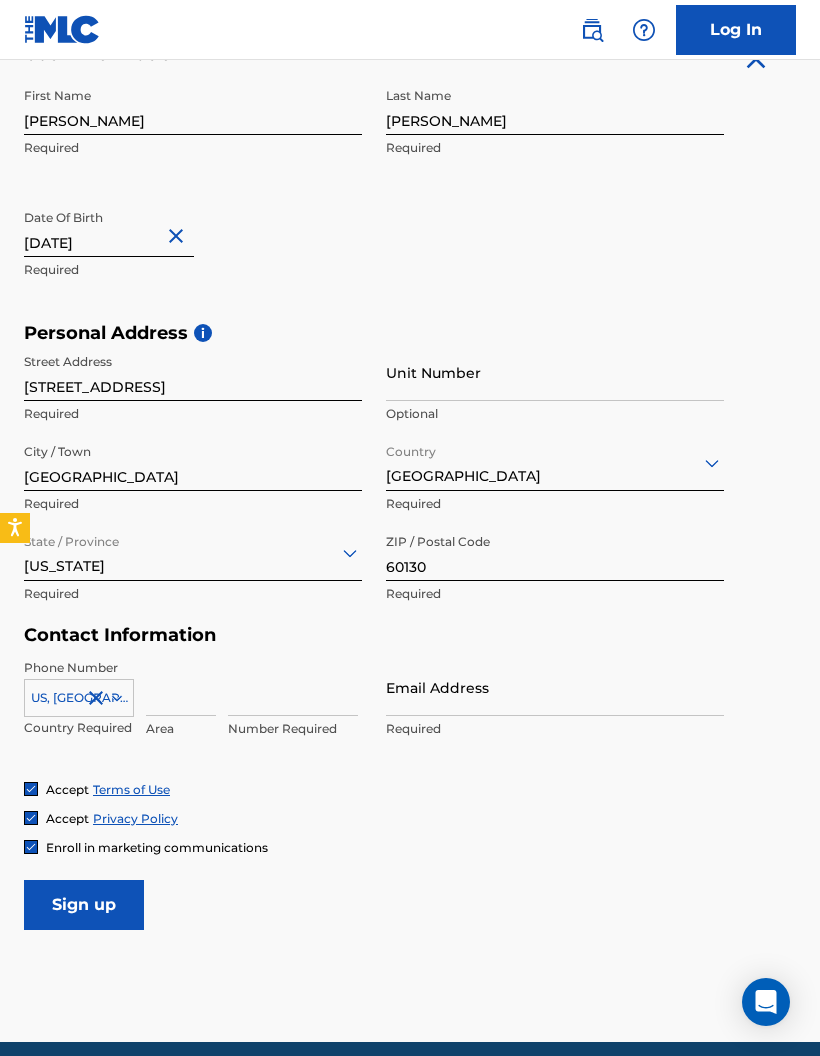 click at bounding box center (181, 687) 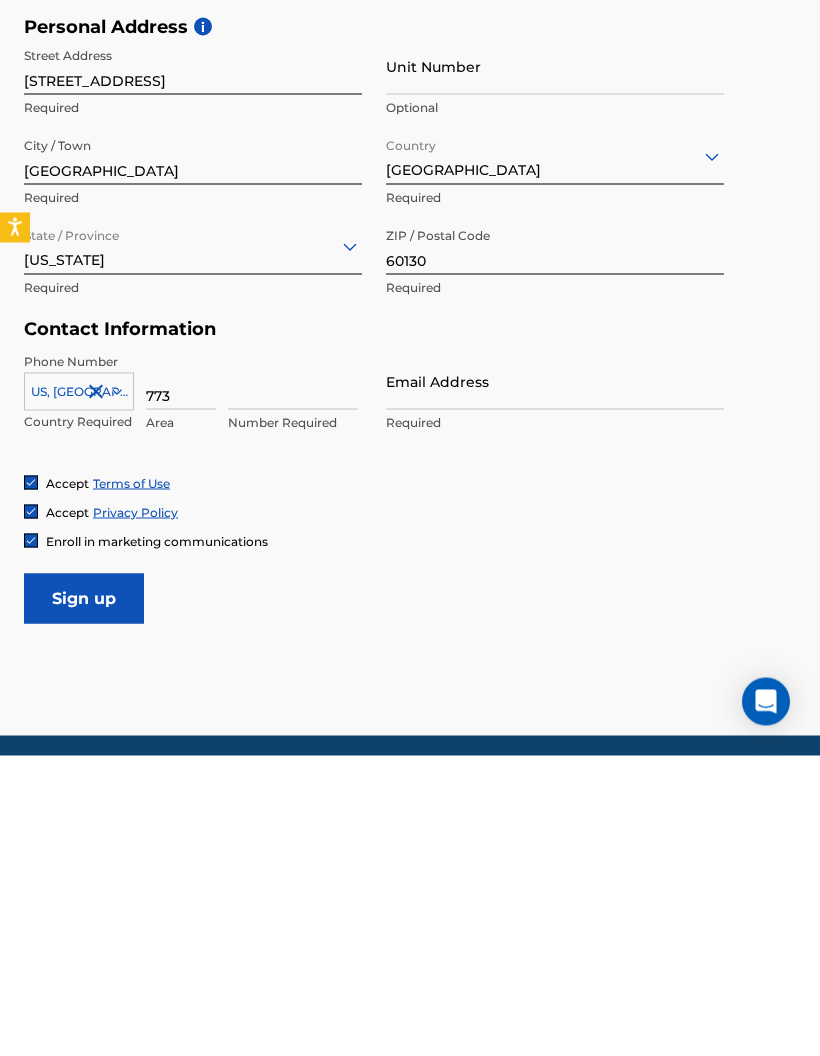 type on "773" 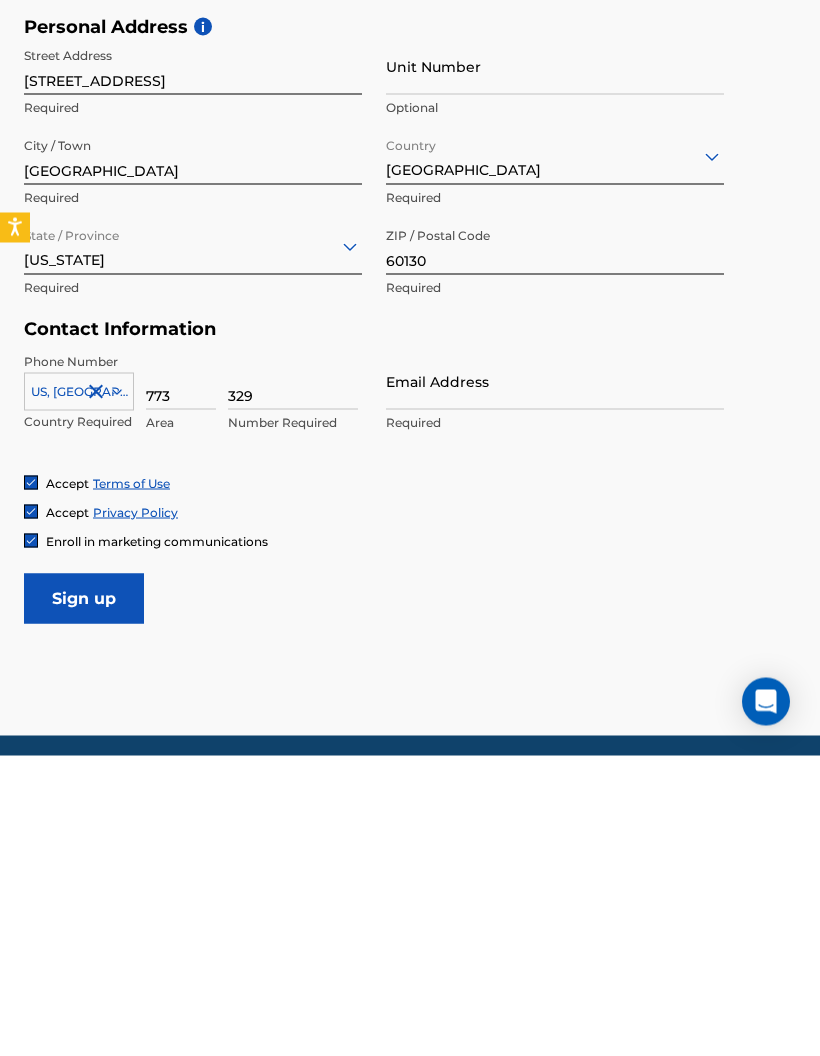 click on "Accept Terms of Use" at bounding box center [410, 783] 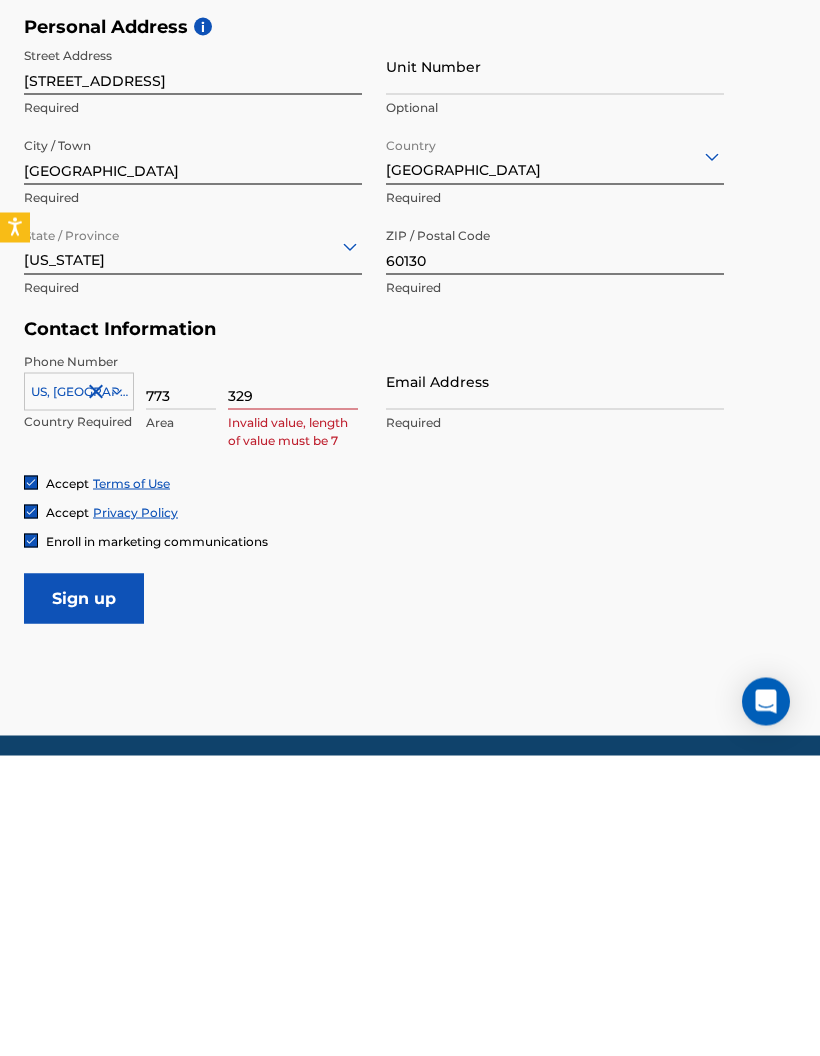 scroll, scrollTop: 421, scrollLeft: 0, axis: vertical 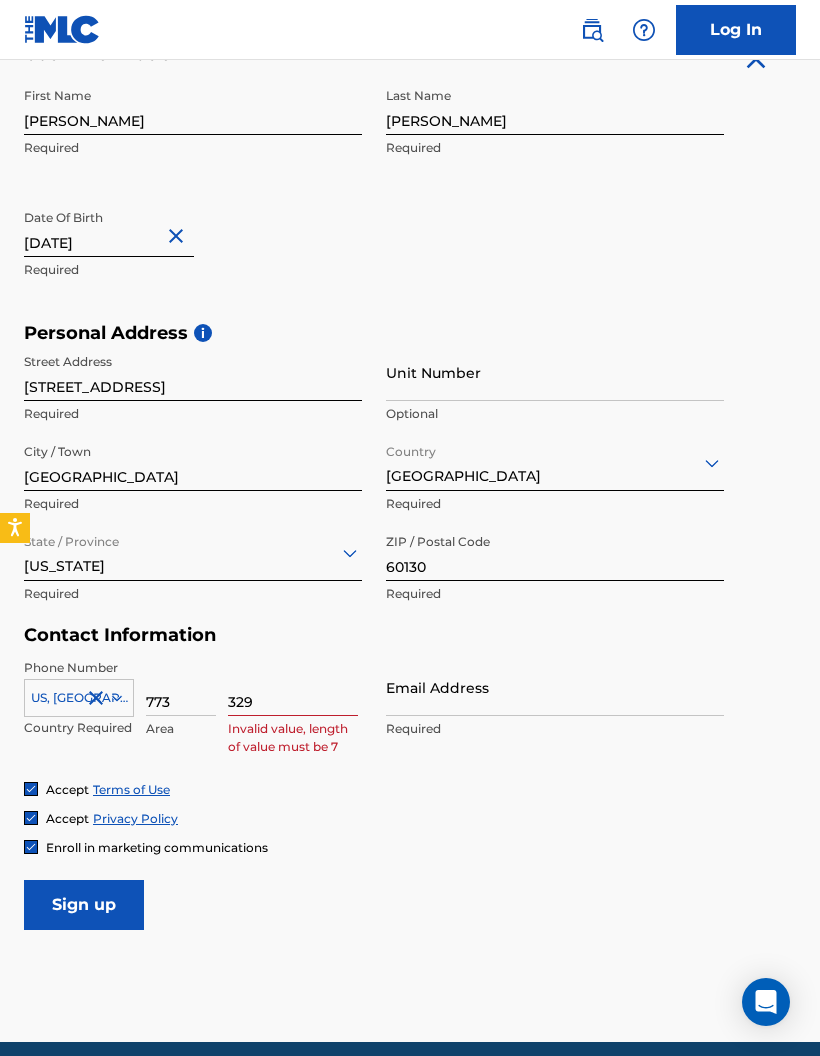 click on "329" at bounding box center (293, 687) 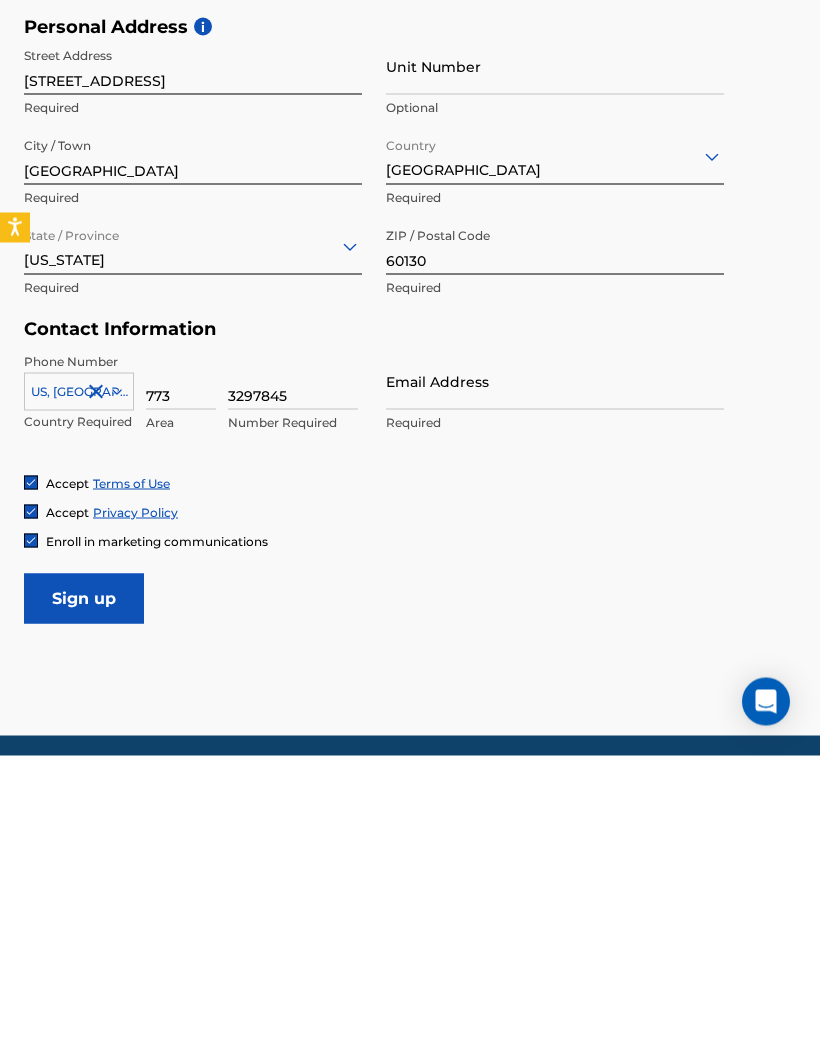 type on "3297845" 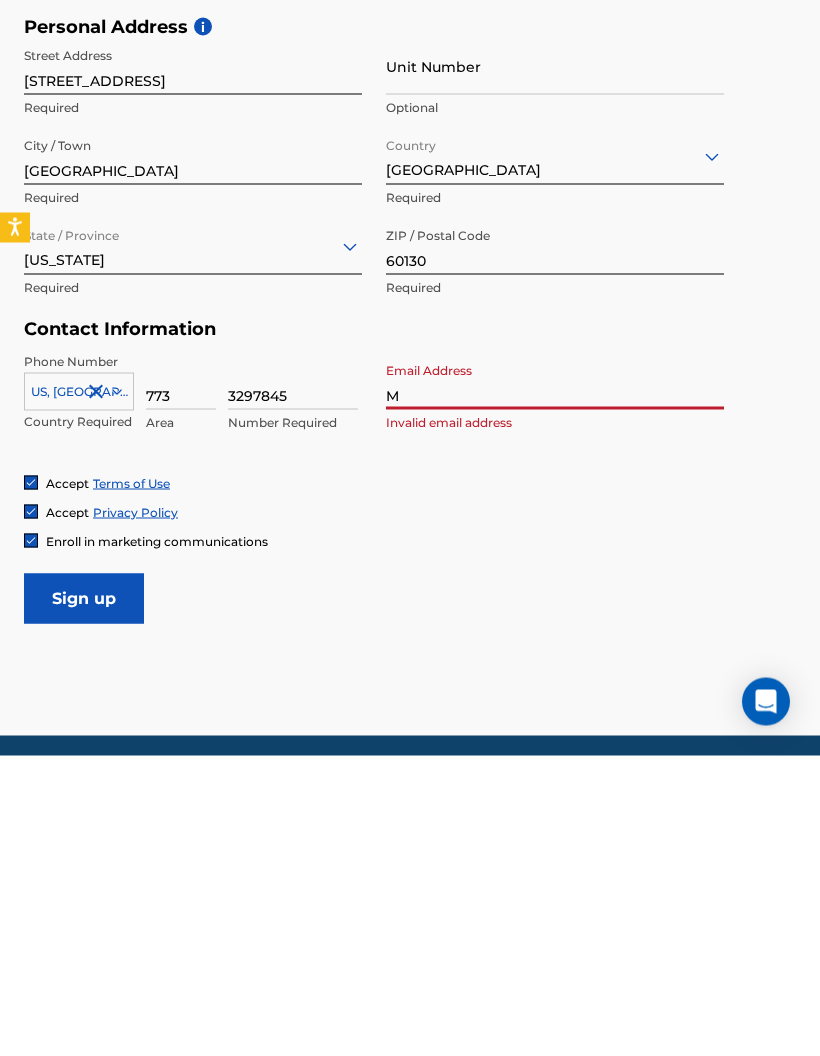 type on "[EMAIL_ADDRESS][DOMAIN_NAME]" 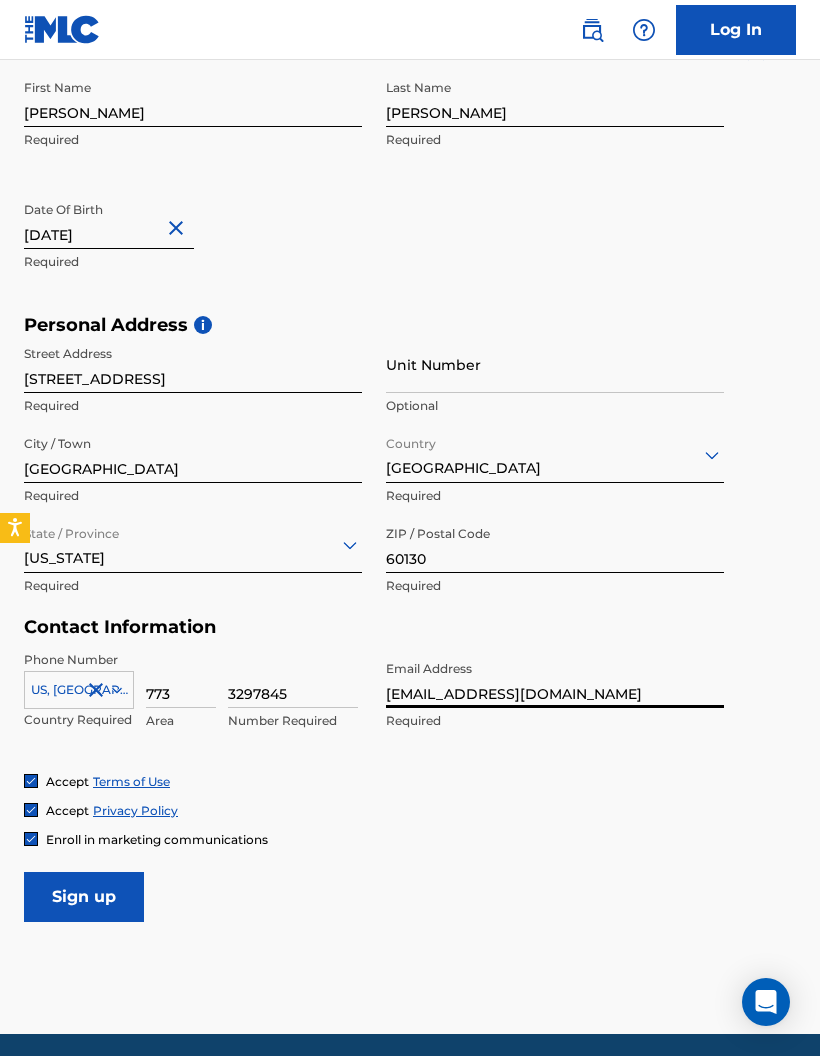 scroll, scrollTop: 421, scrollLeft: 0, axis: vertical 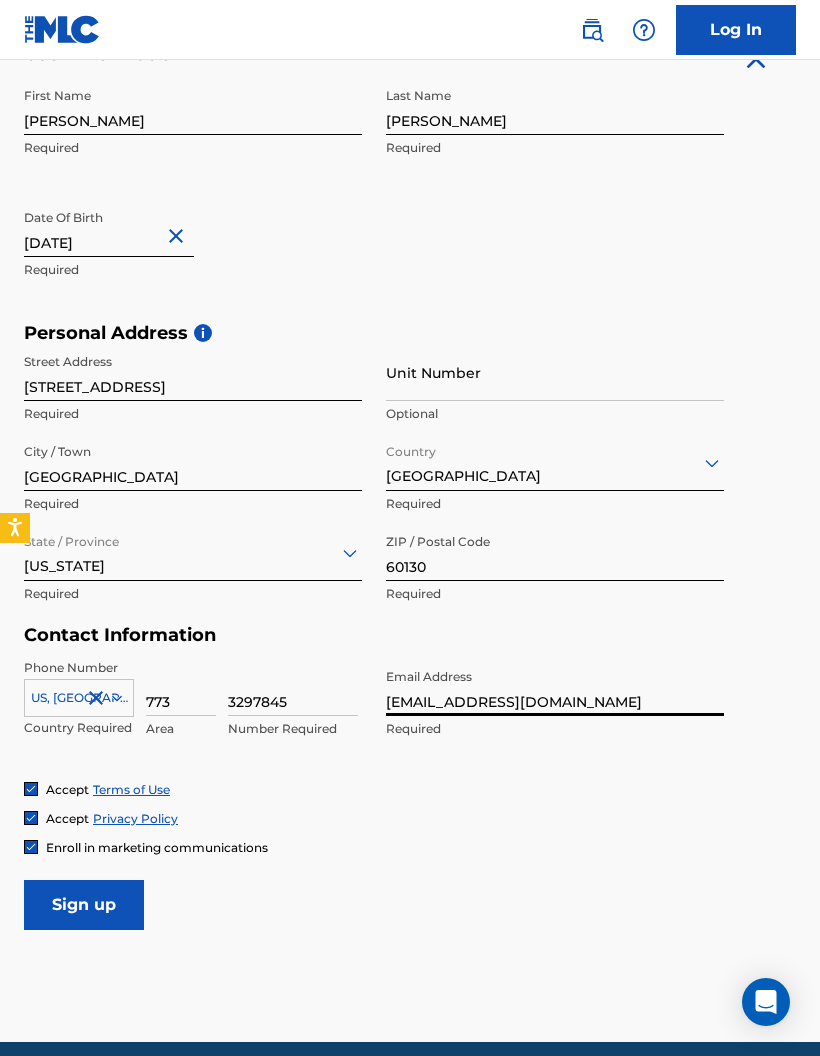 click on "Sign up" at bounding box center [84, 905] 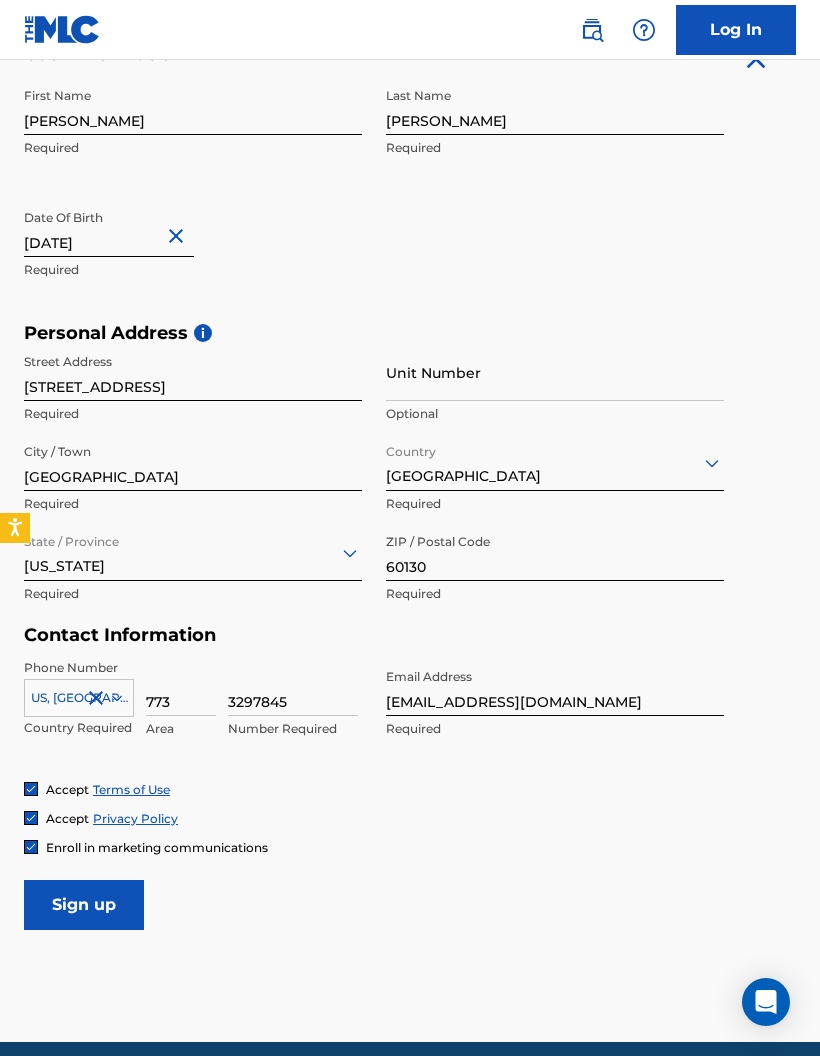 scroll, scrollTop: 80, scrollLeft: 0, axis: vertical 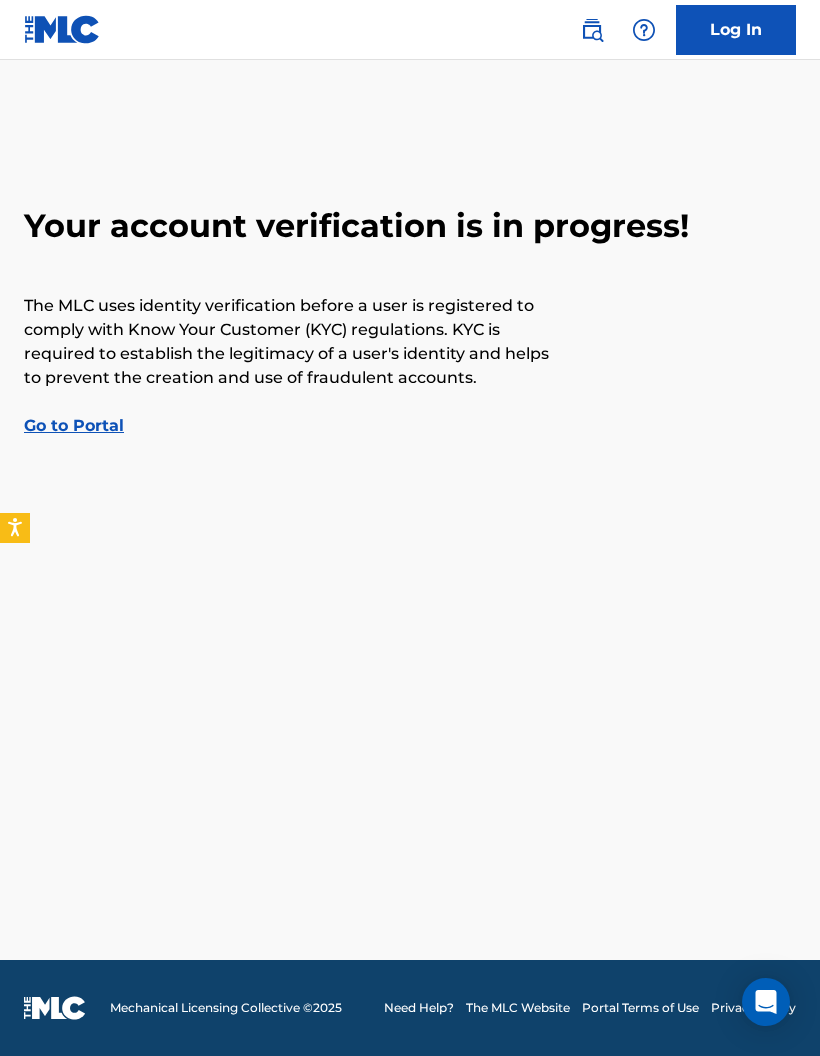 click on "Go to Portal" at bounding box center [74, 425] 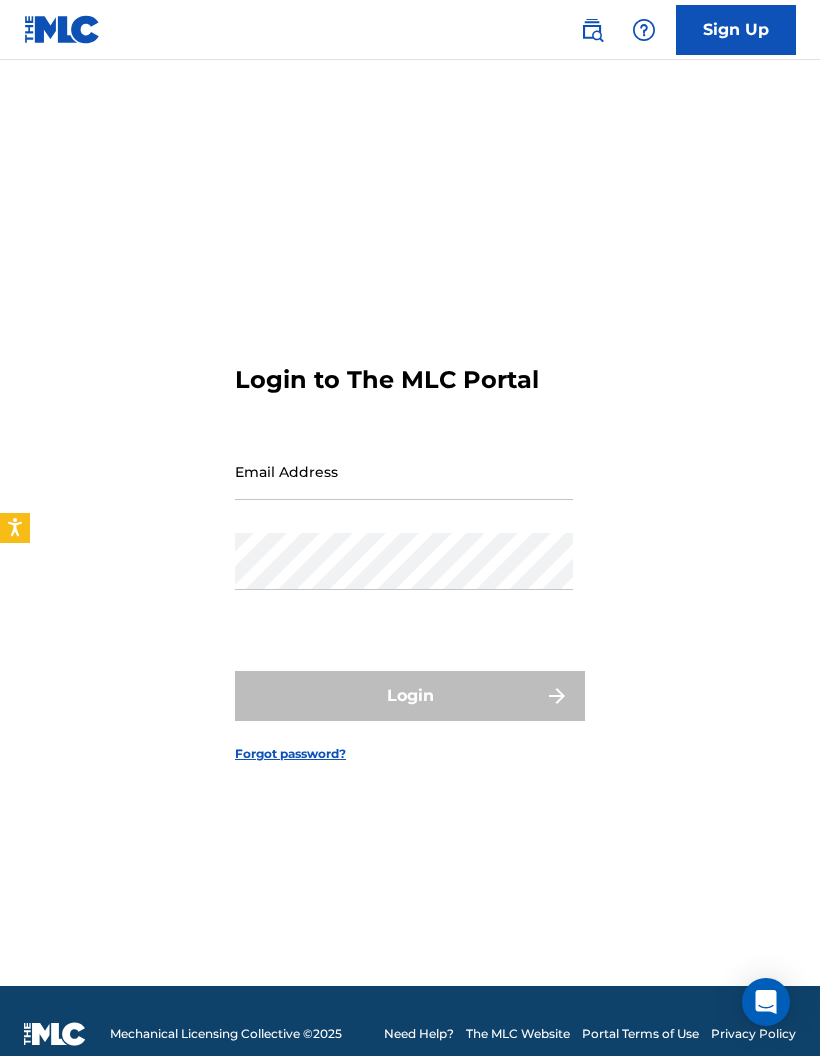click on "Email Address" at bounding box center [404, 471] 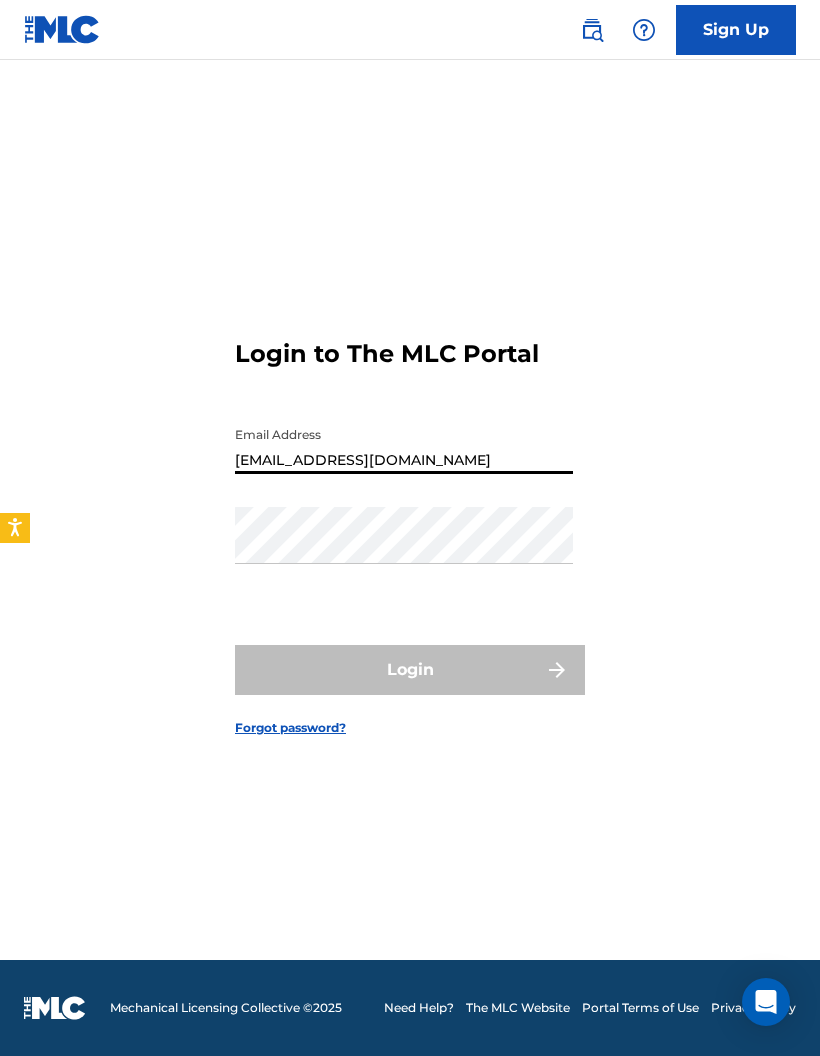 type on "[EMAIL_ADDRESS][DOMAIN_NAME]" 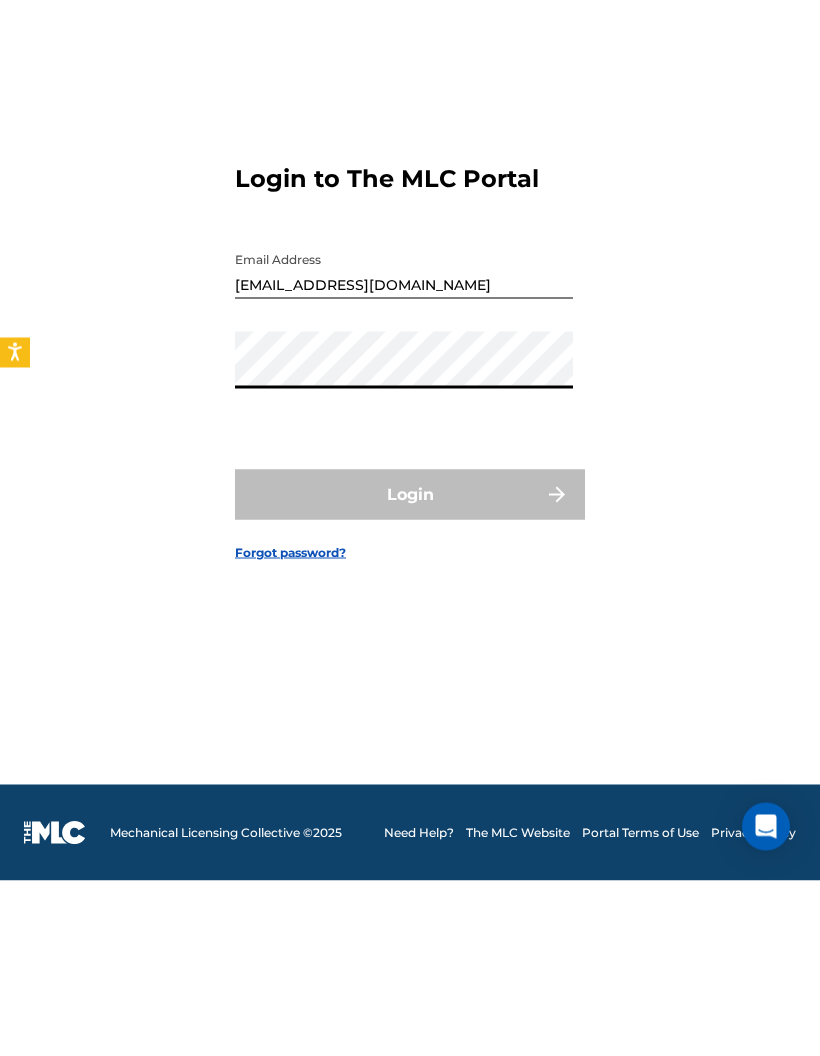 click on "Forgot password?" at bounding box center [290, 728] 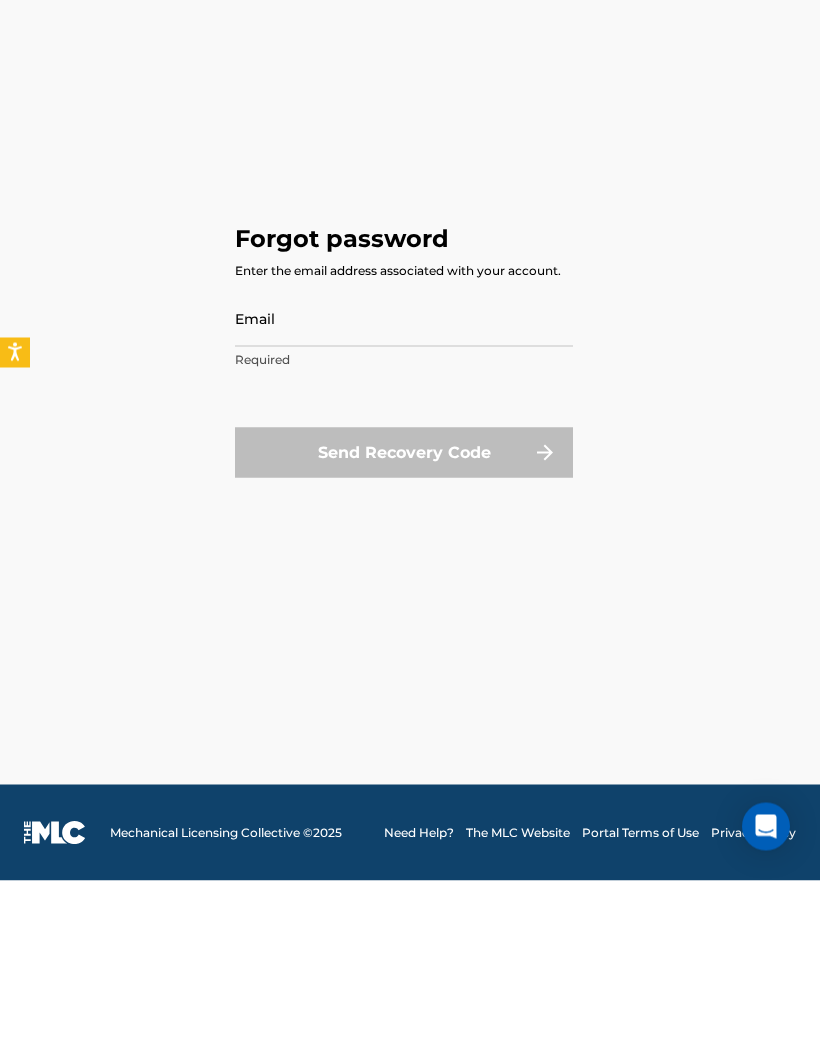 scroll, scrollTop: 0, scrollLeft: 0, axis: both 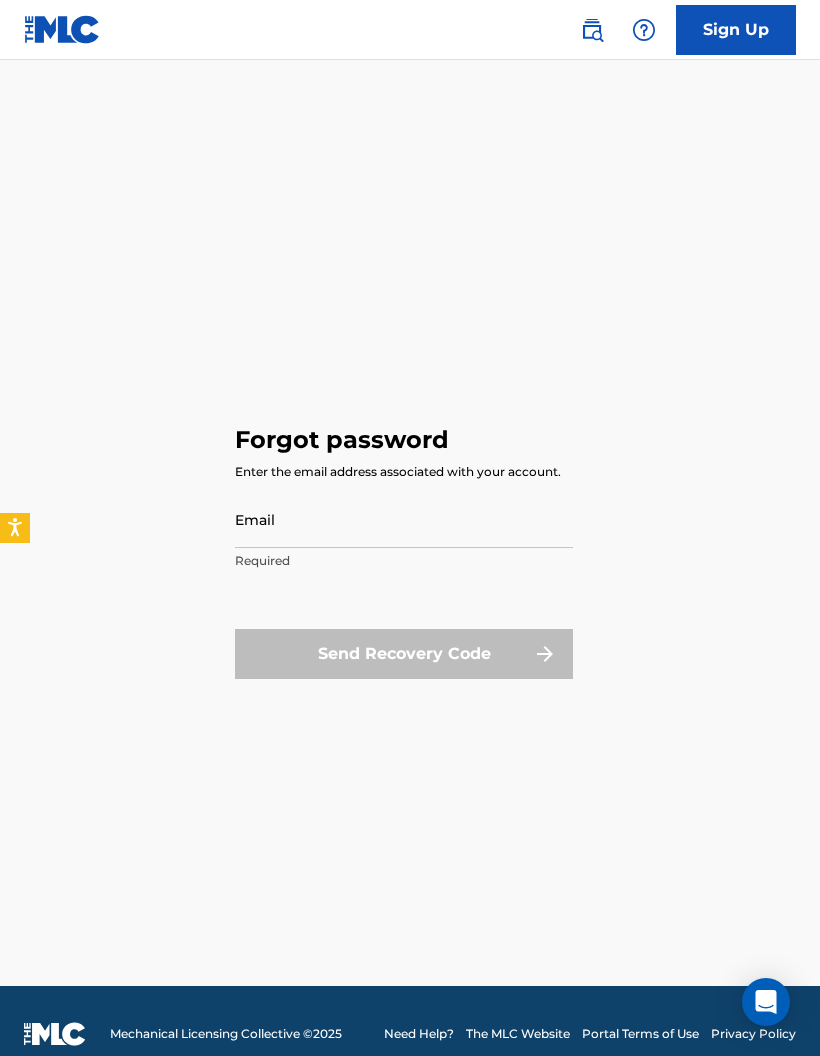 click on "Email" at bounding box center [404, 519] 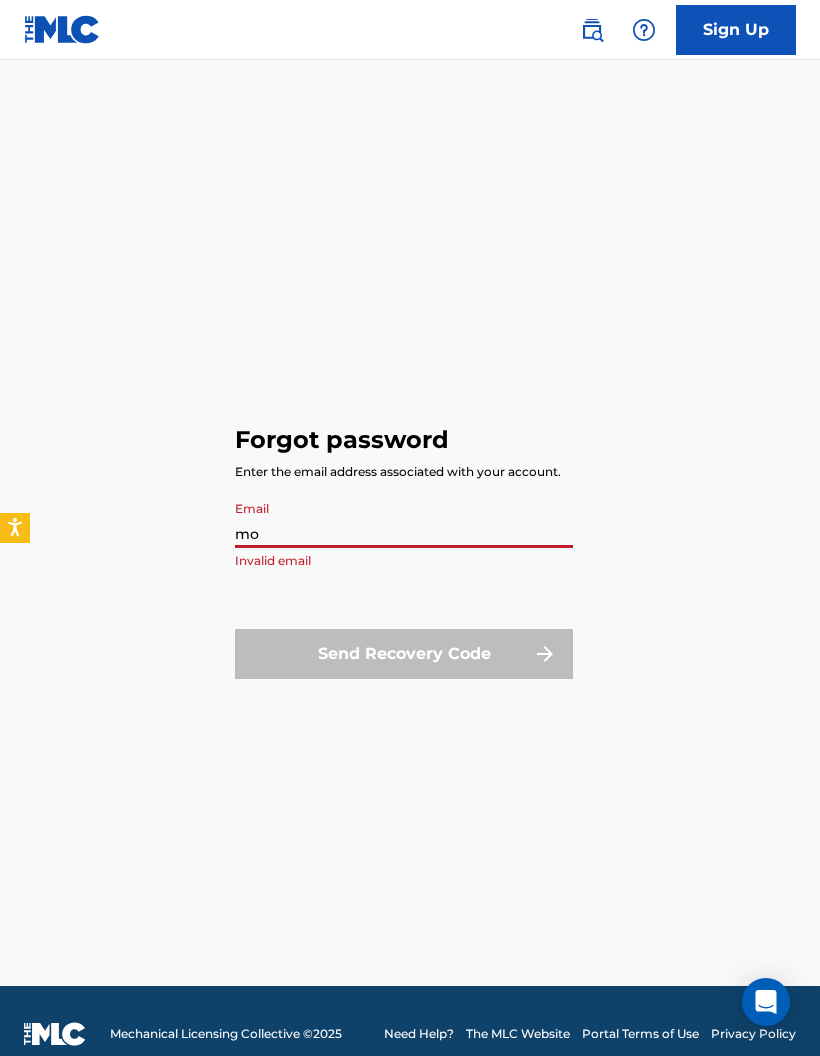 type on "[EMAIL_ADDRESS][DOMAIN_NAME]" 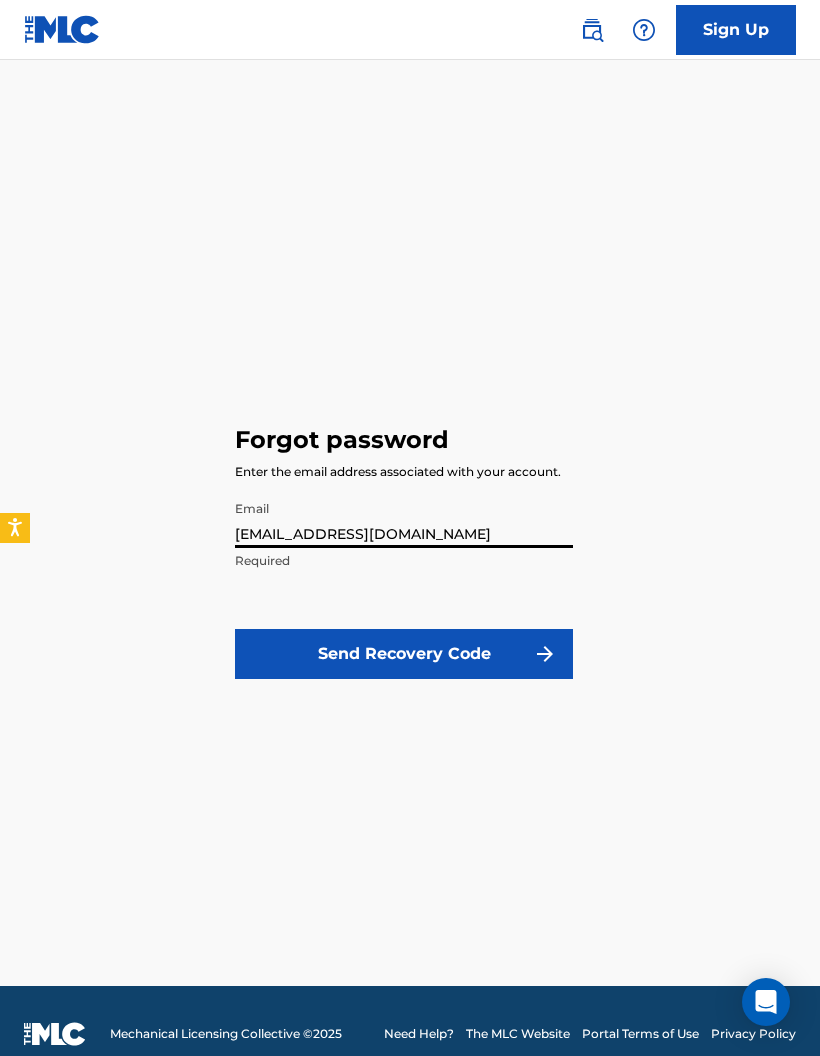 click on "Send Recovery Code" at bounding box center [404, 654] 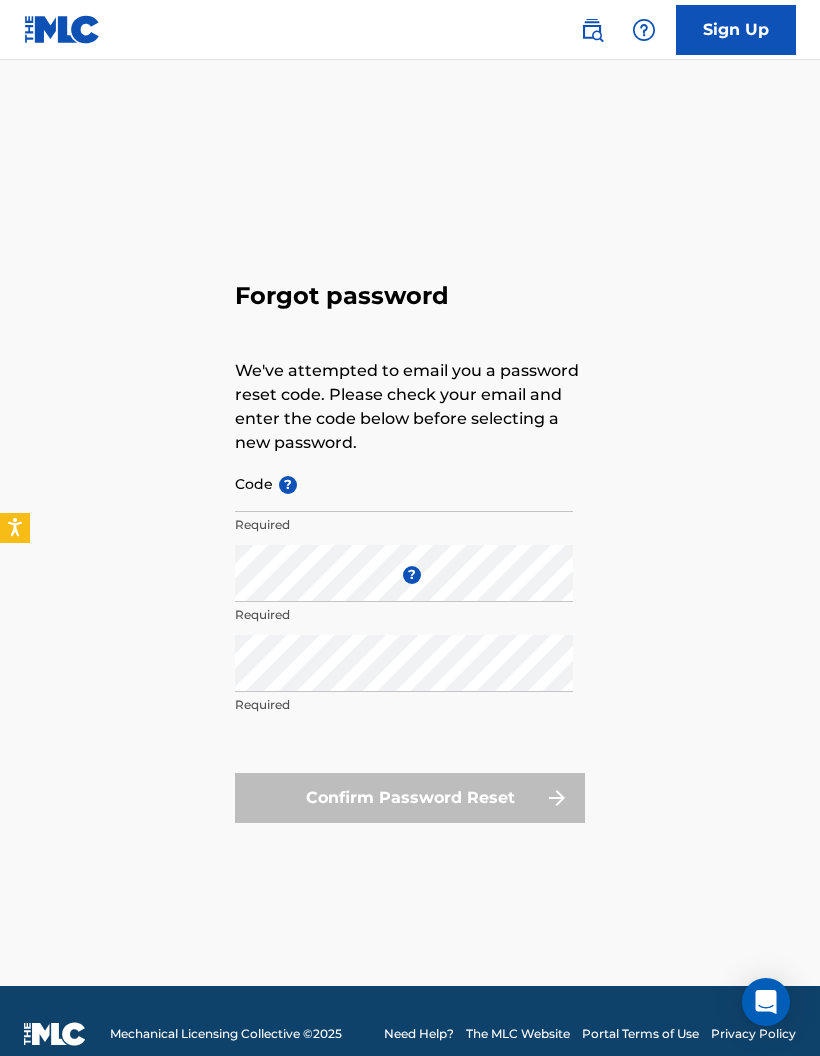 click on "Code ?" at bounding box center [404, 483] 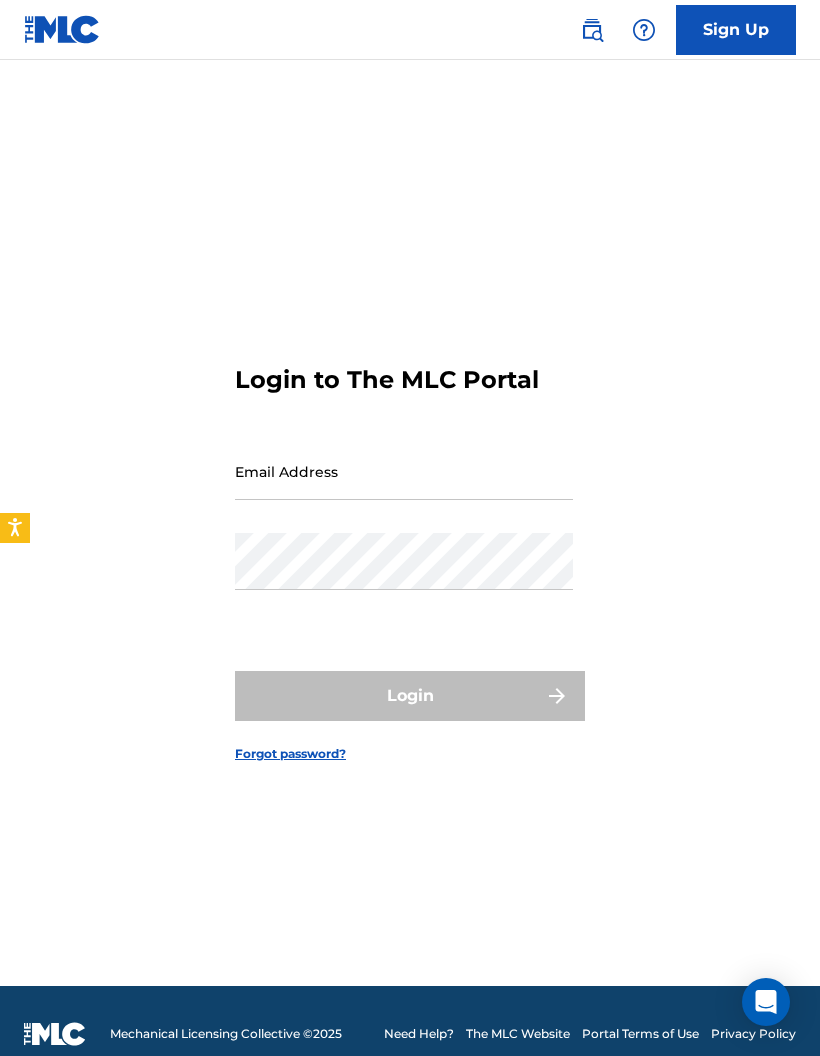 scroll, scrollTop: 106, scrollLeft: 0, axis: vertical 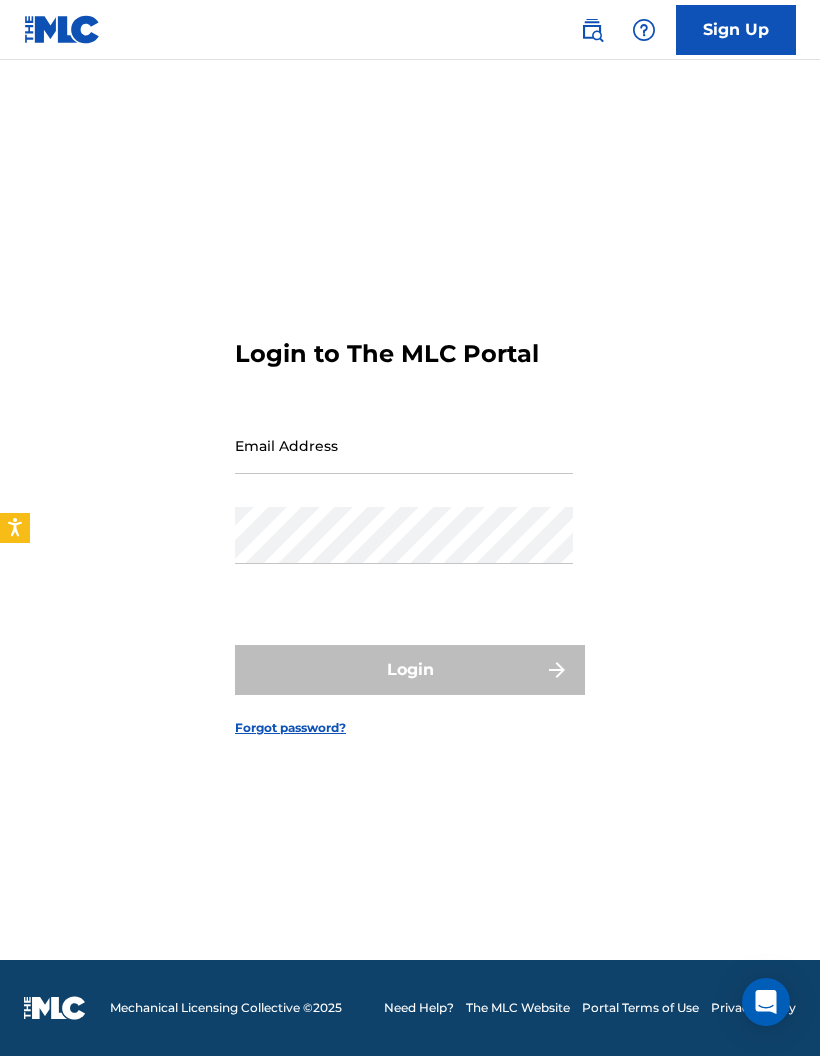 click on "Email Address" at bounding box center [404, 445] 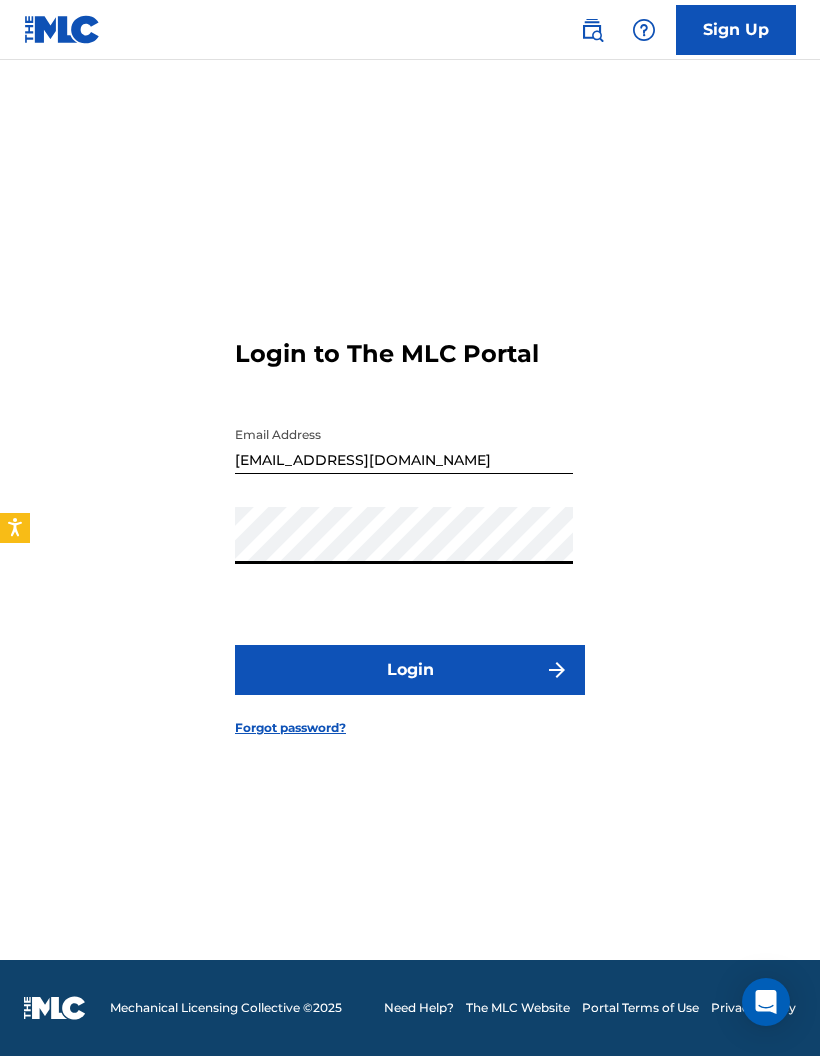 click on "Login" at bounding box center [410, 670] 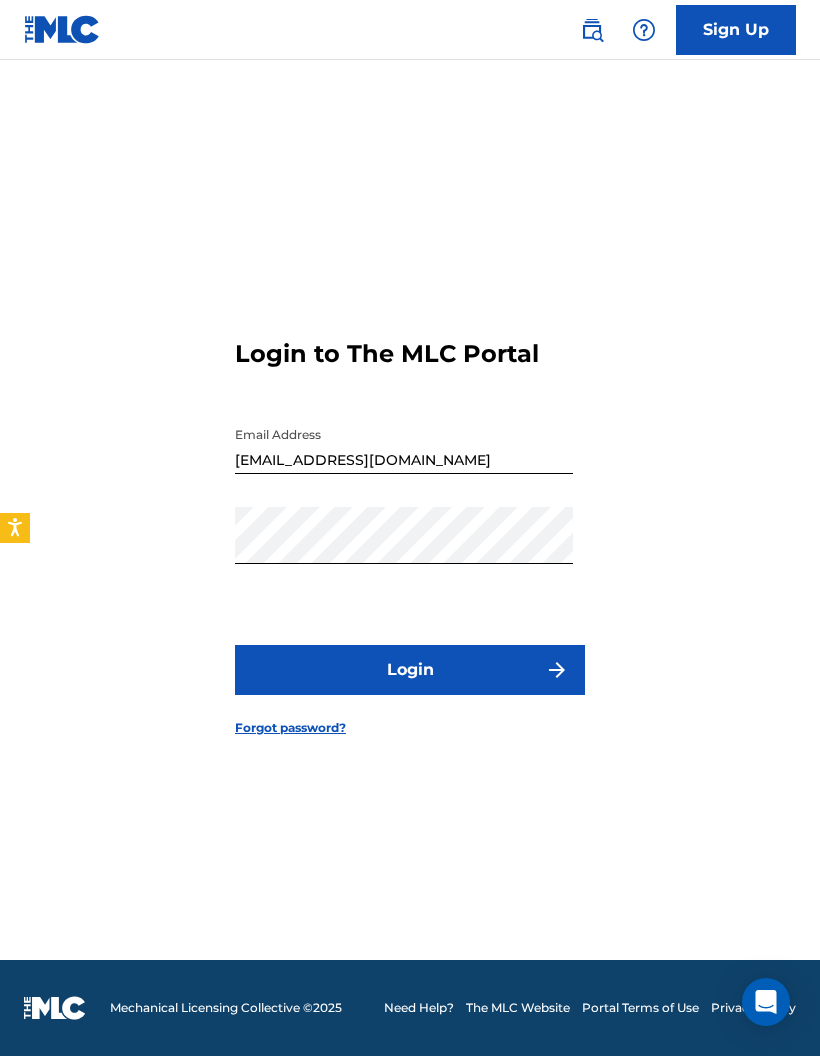 click on "[EMAIL_ADDRESS][DOMAIN_NAME]" at bounding box center [404, 445] 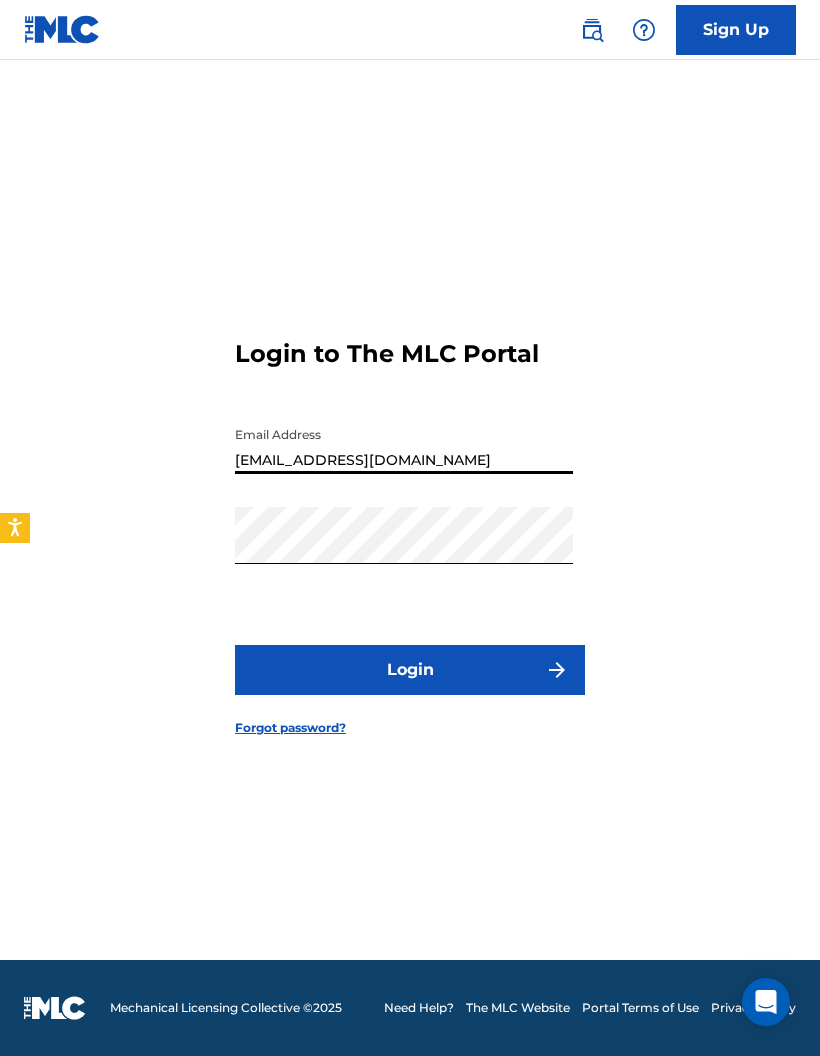 type on "[EMAIL_ADDRESS][DOMAIN_NAME]" 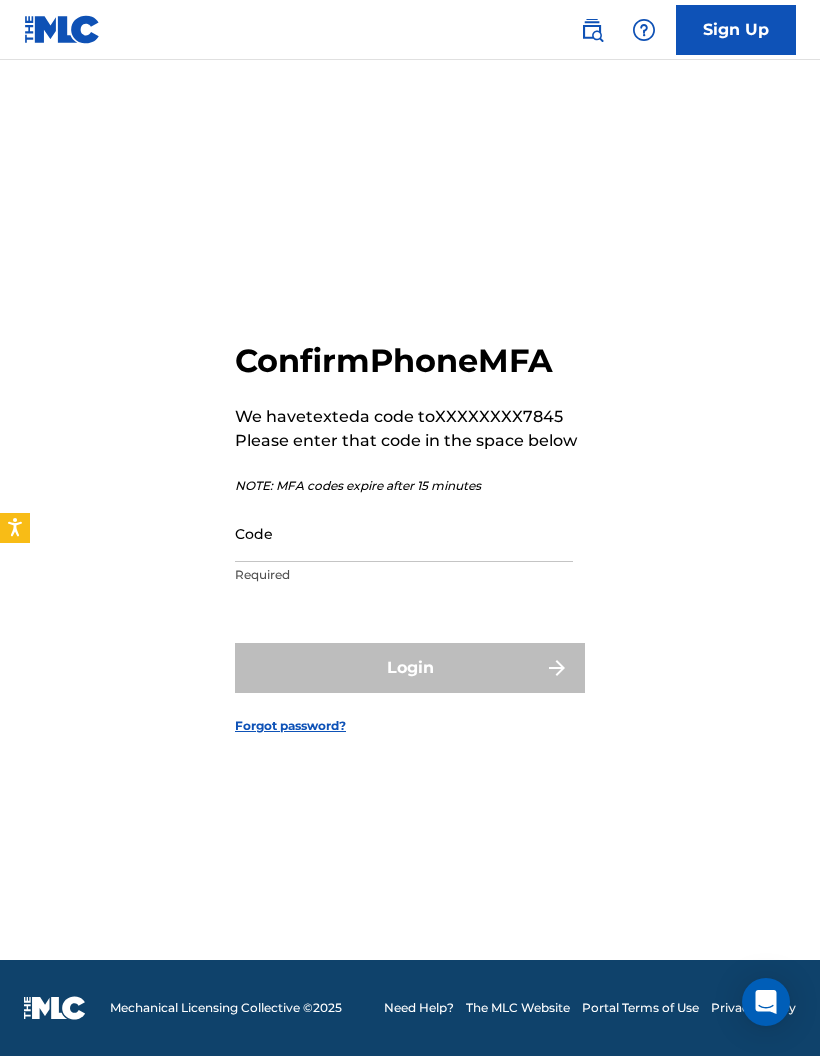 click on "Code" at bounding box center (404, 533) 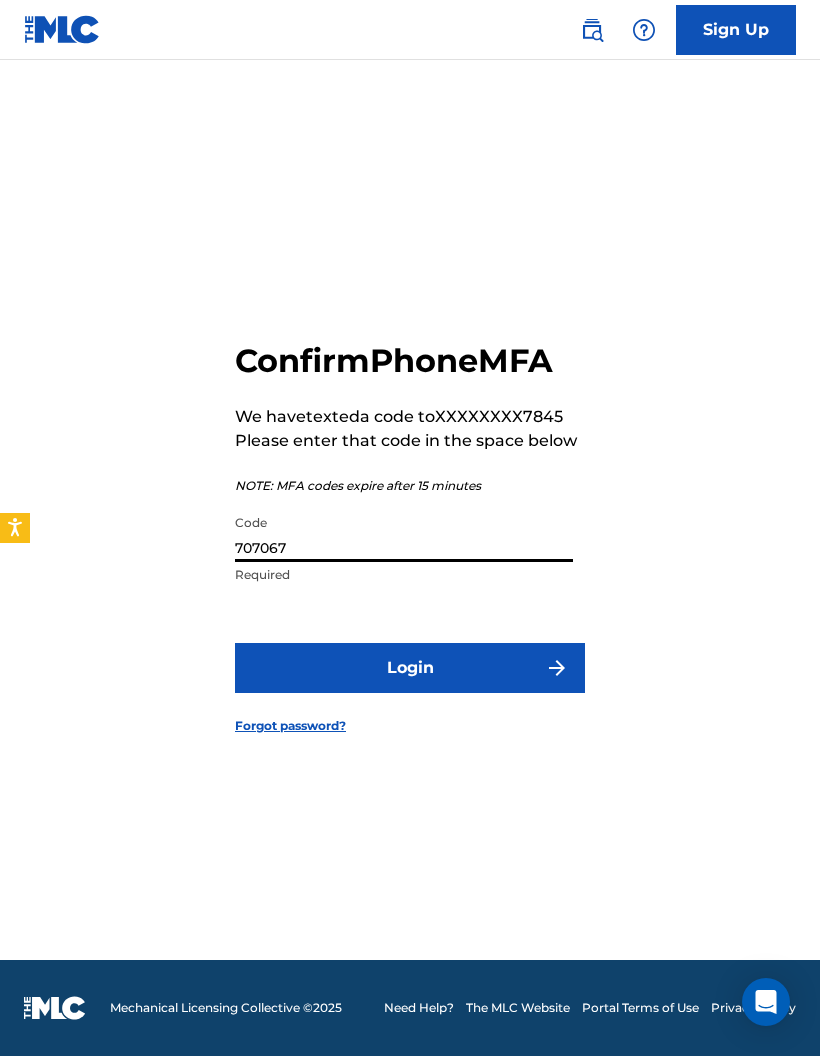 type on "707067" 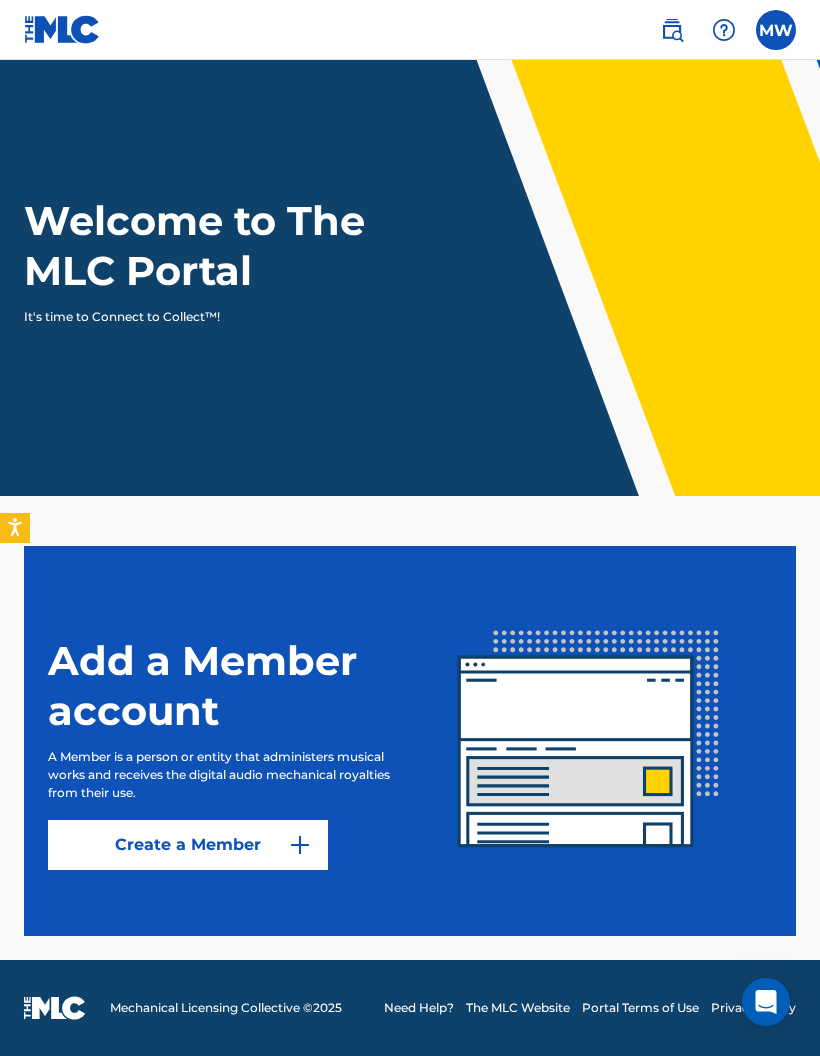 scroll, scrollTop: 0, scrollLeft: 0, axis: both 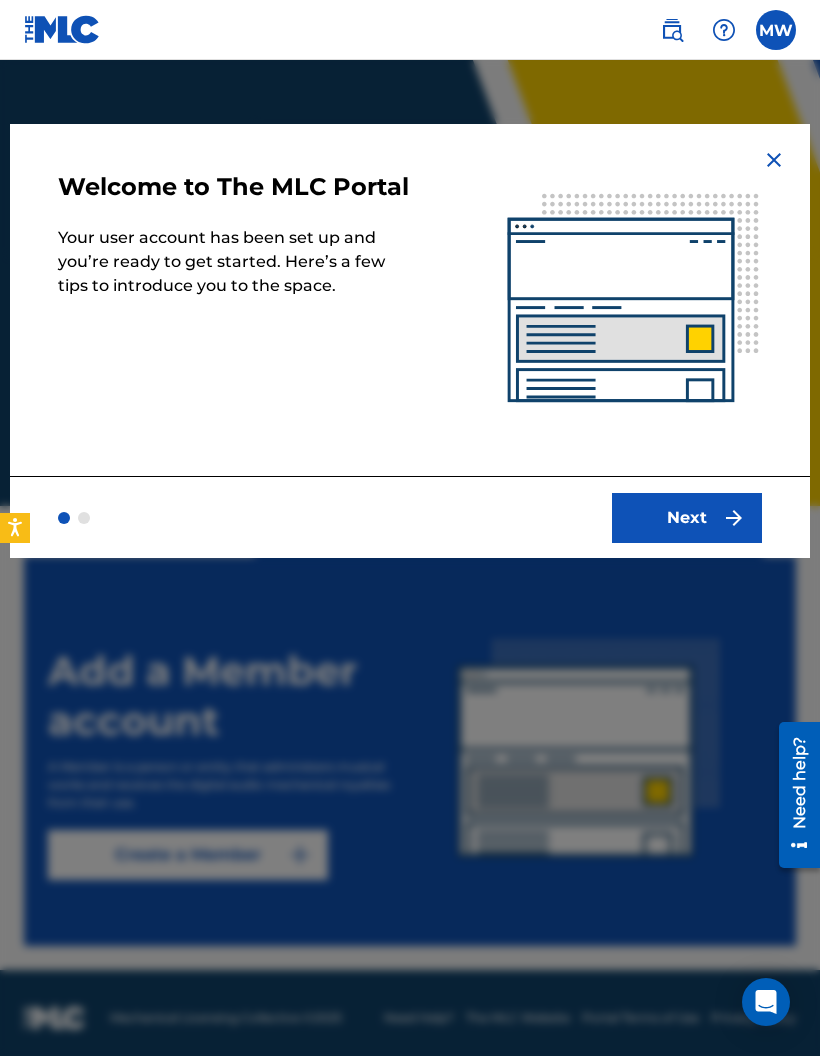 click at bounding box center [410, 588] 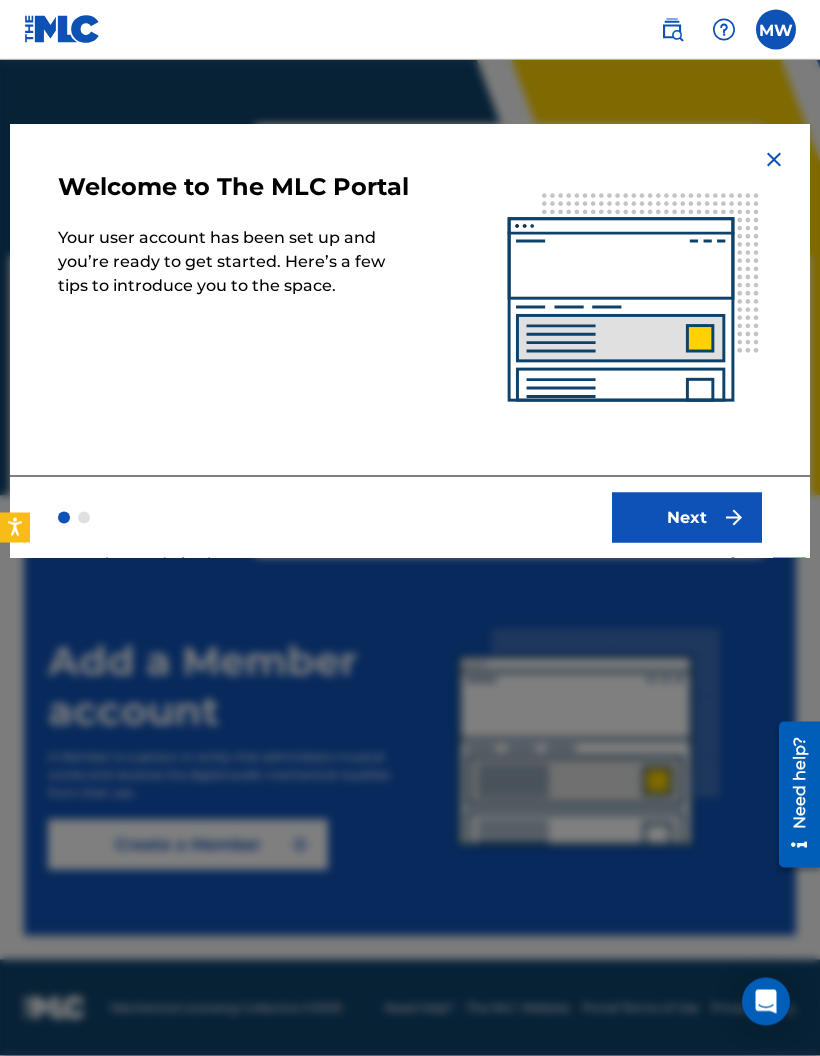 scroll, scrollTop: 40, scrollLeft: 0, axis: vertical 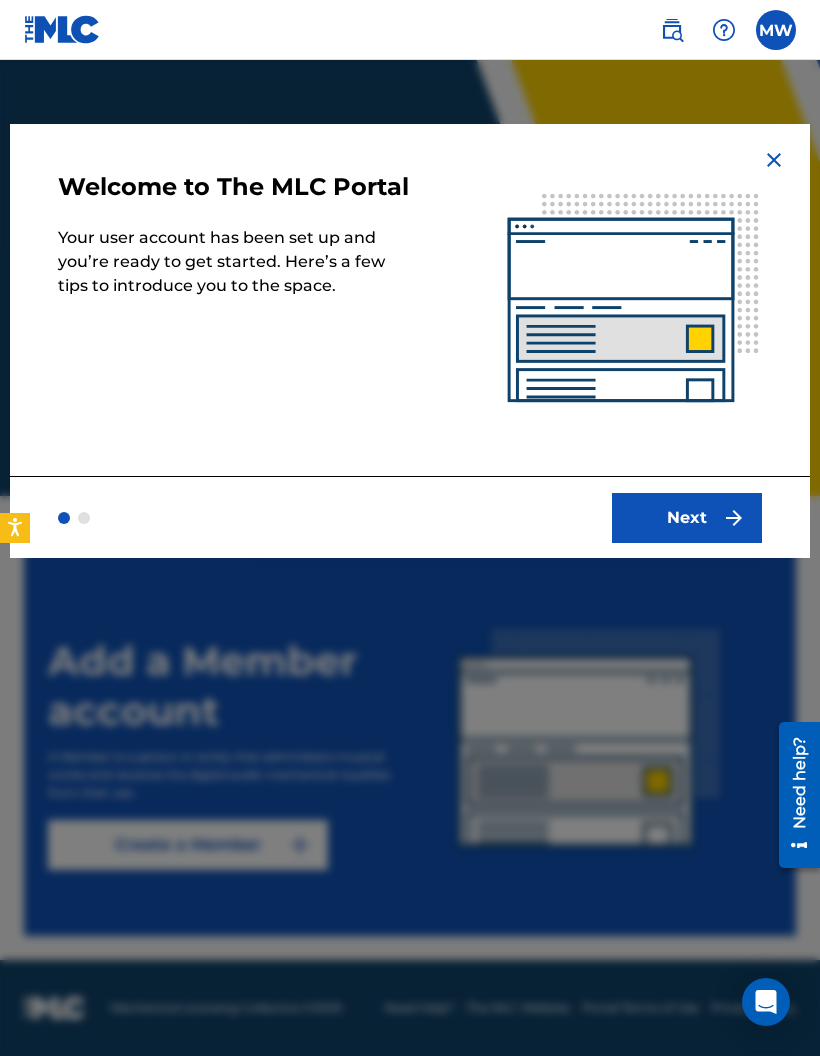 click on "Next" at bounding box center [687, 518] 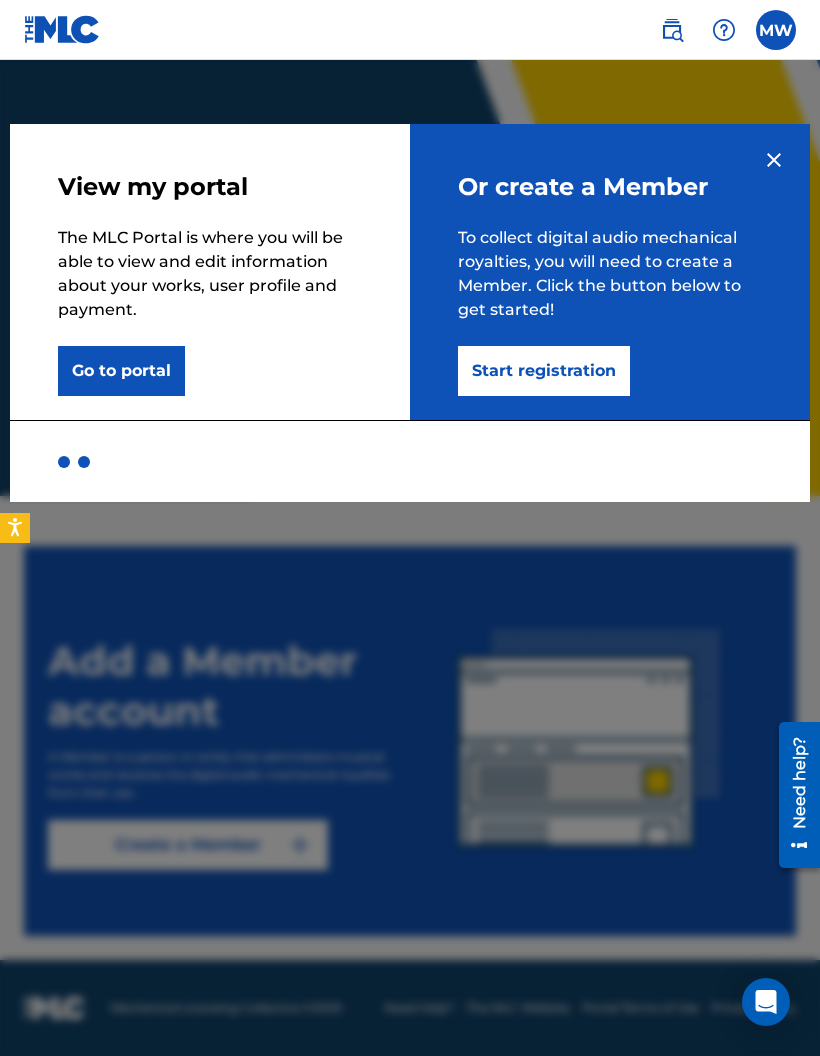 click on "Start registration" at bounding box center (544, 371) 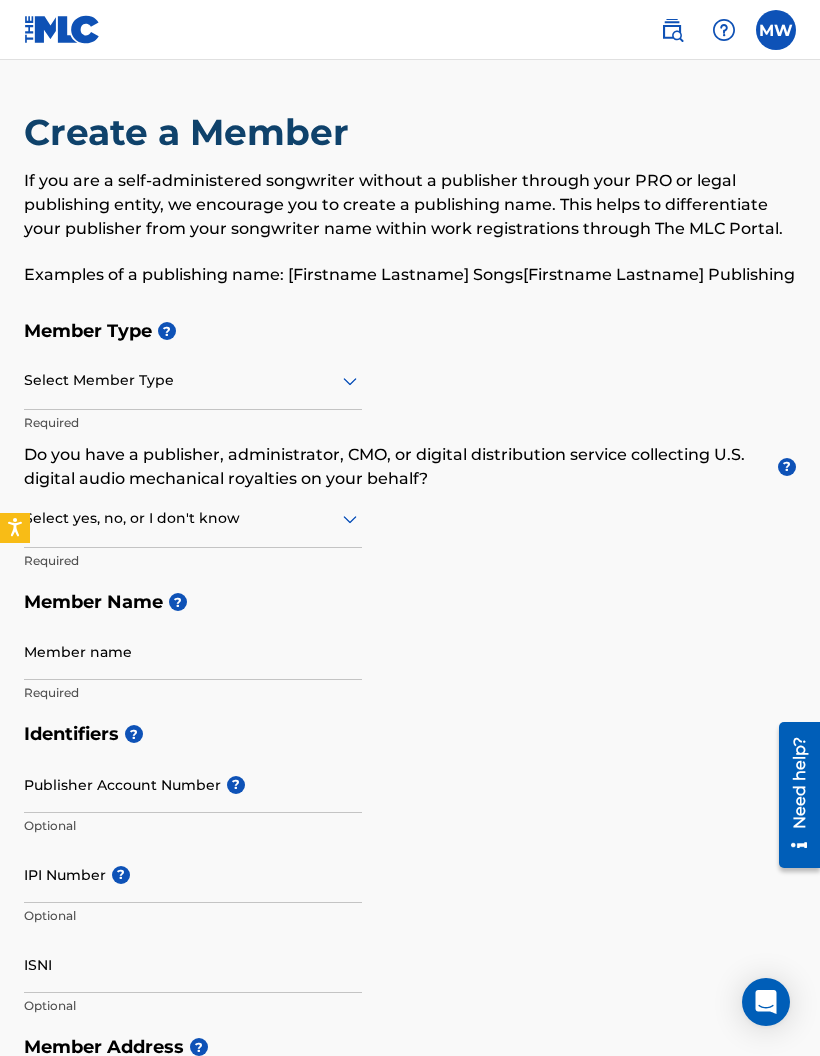 click 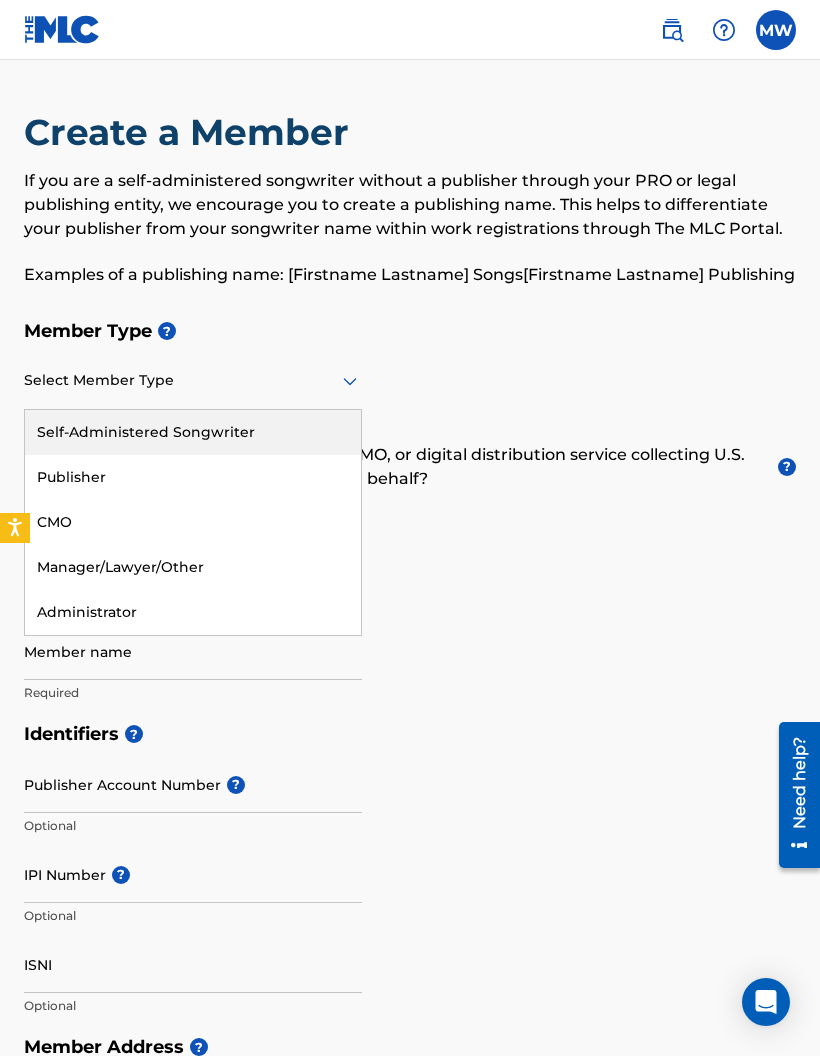 scroll, scrollTop: 40, scrollLeft: 0, axis: vertical 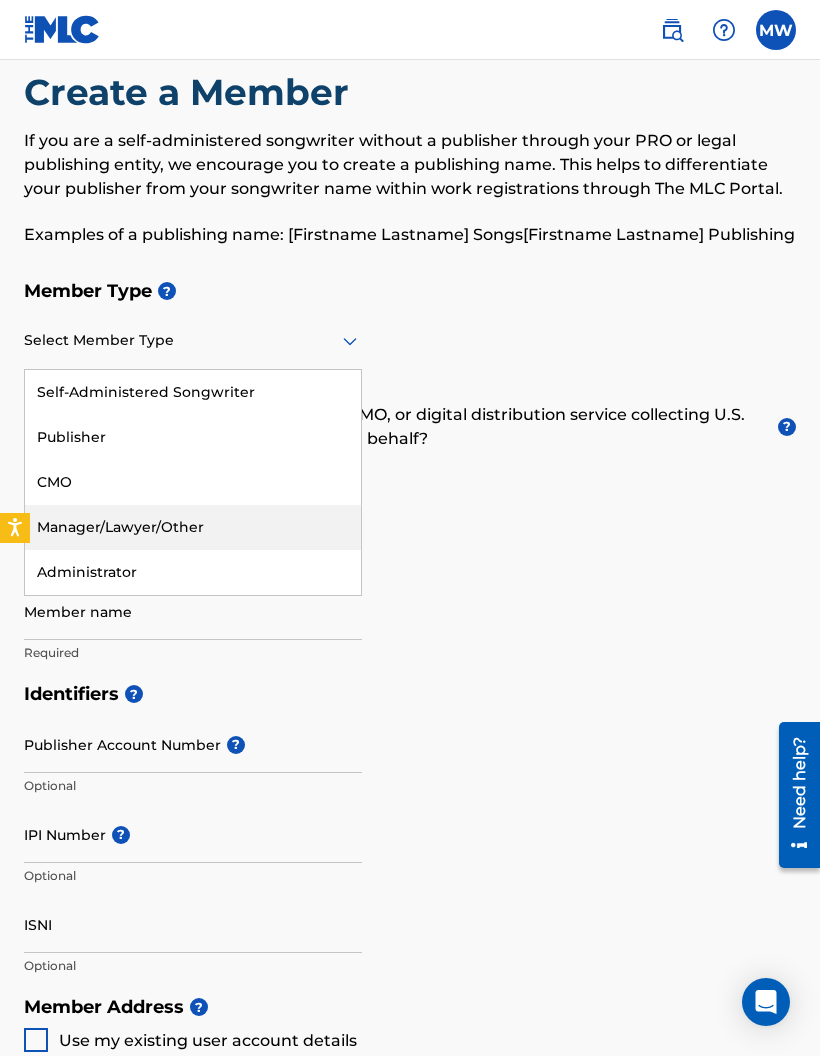 click on "Manager/Lawyer/Other" at bounding box center (193, 527) 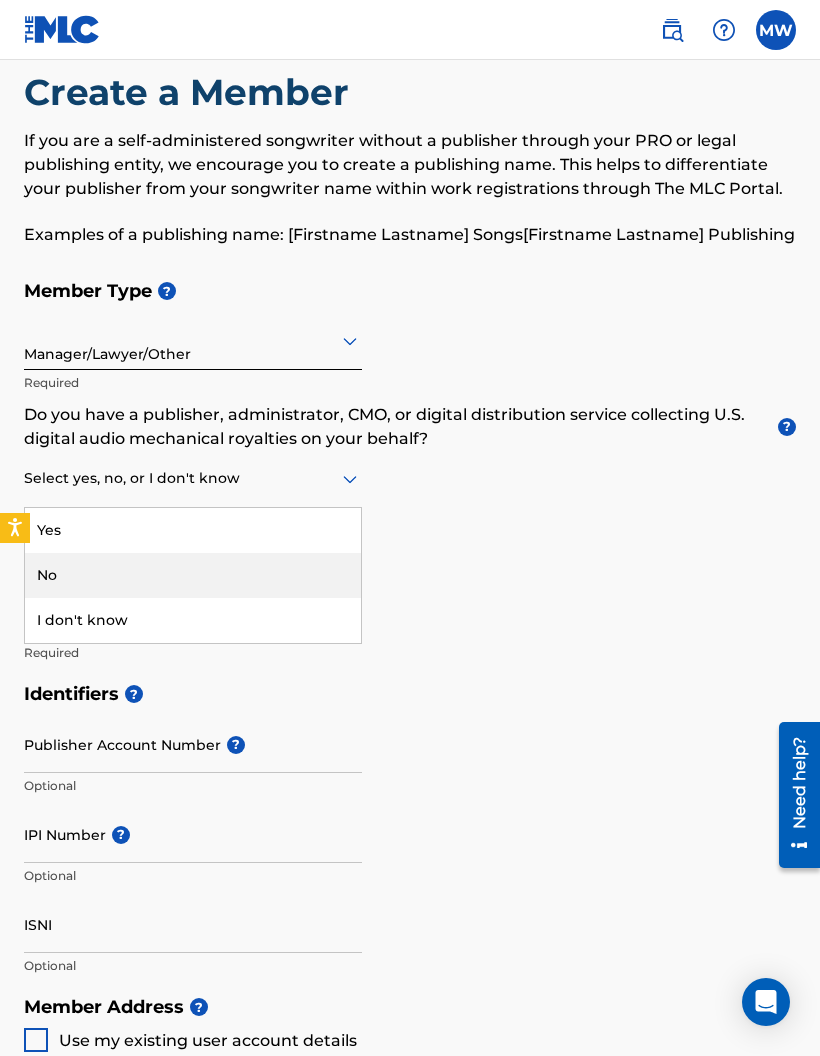 click on "No" at bounding box center (193, 575) 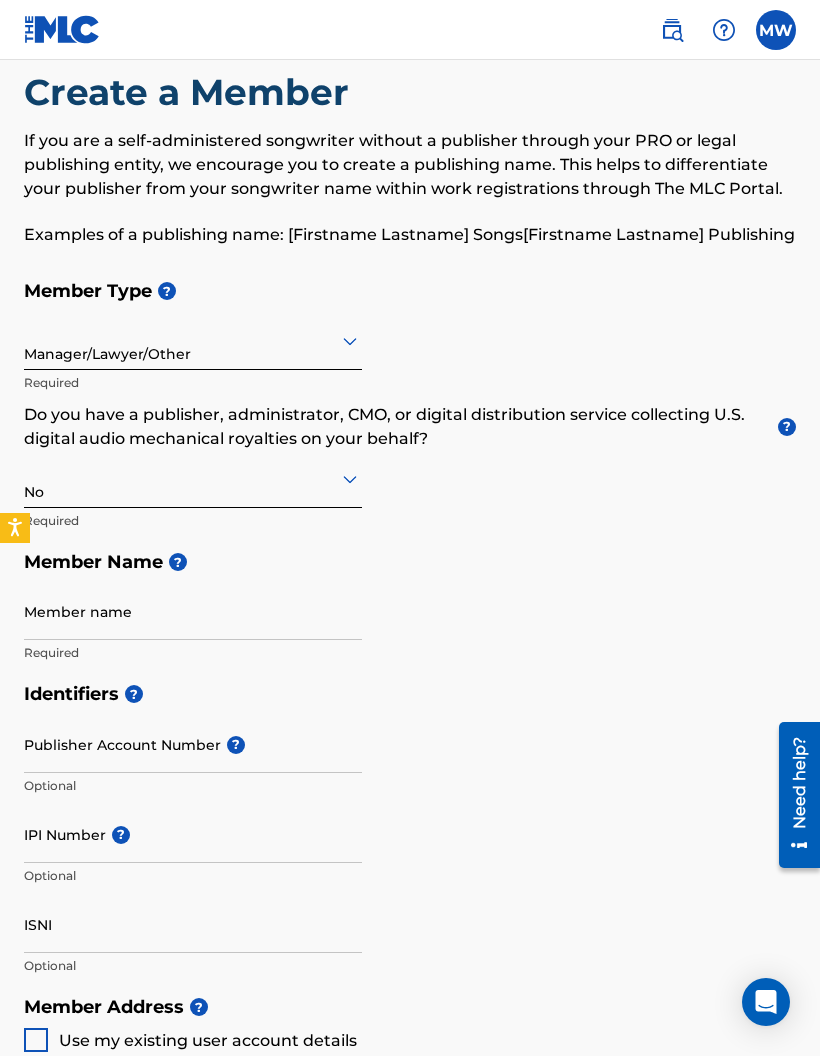click on "Member name" at bounding box center (193, 611) 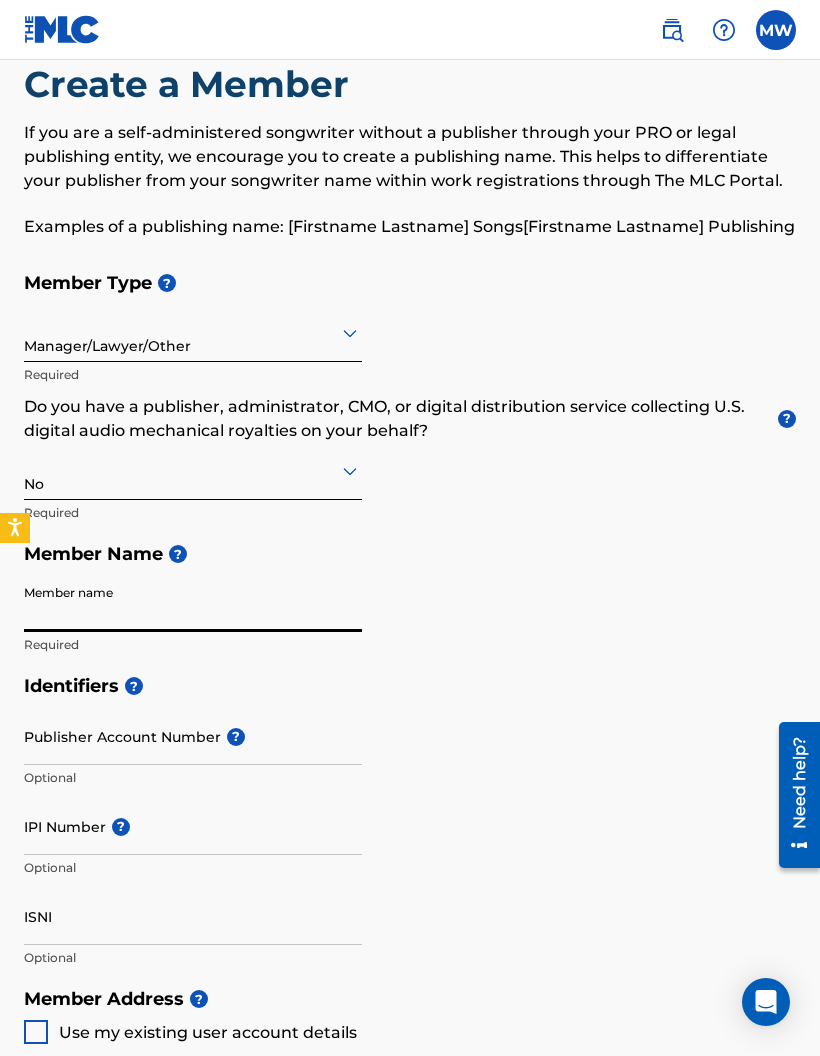 scroll, scrollTop: 0, scrollLeft: 0, axis: both 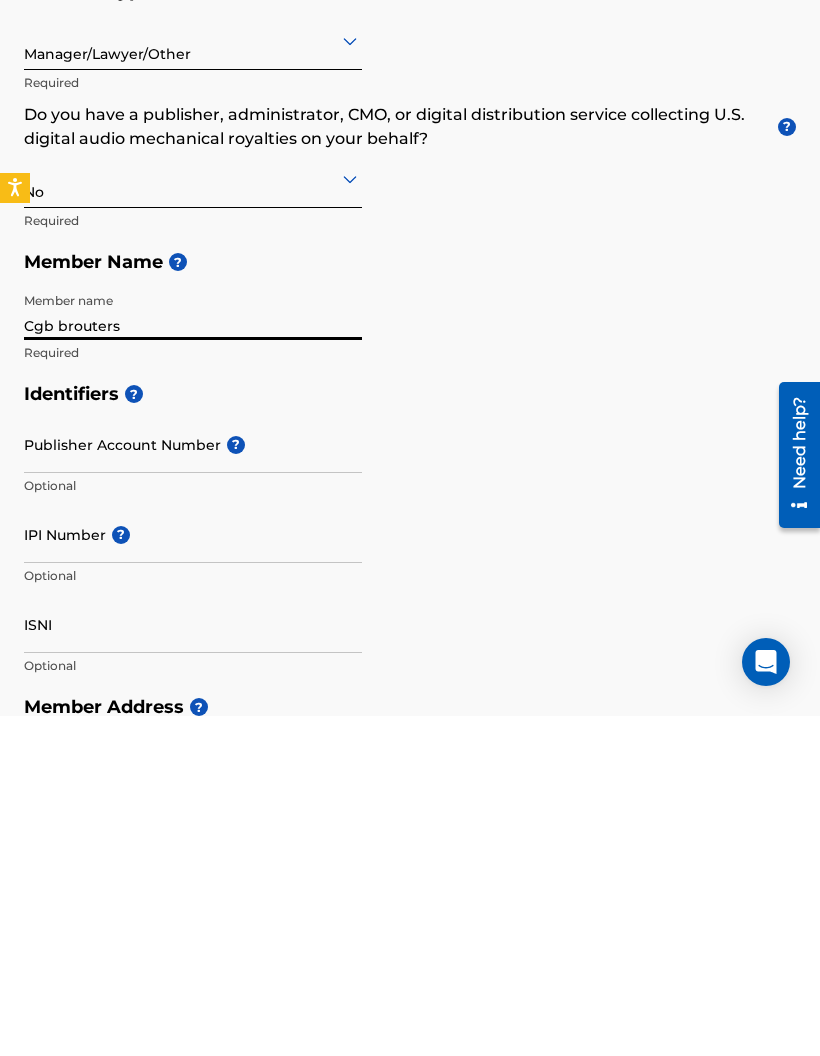 click on "Cgb brouters" at bounding box center (193, 651) 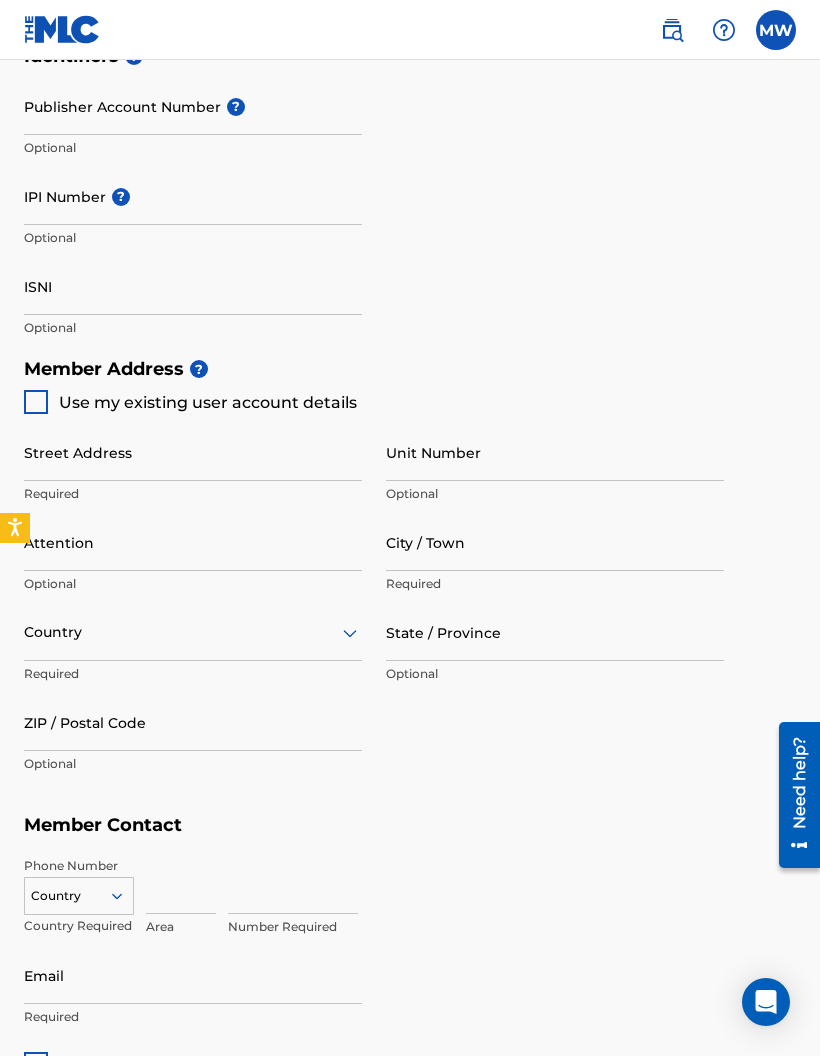 scroll, scrollTop: 677, scrollLeft: 0, axis: vertical 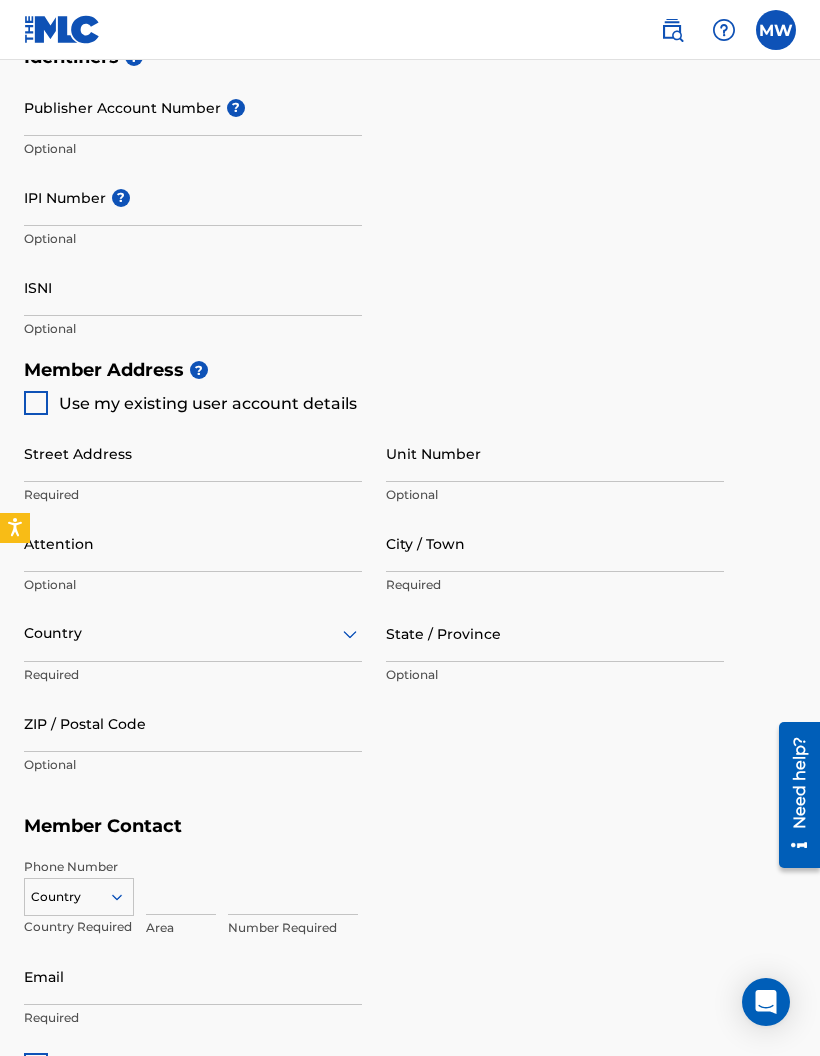type on "Cgb brothers" 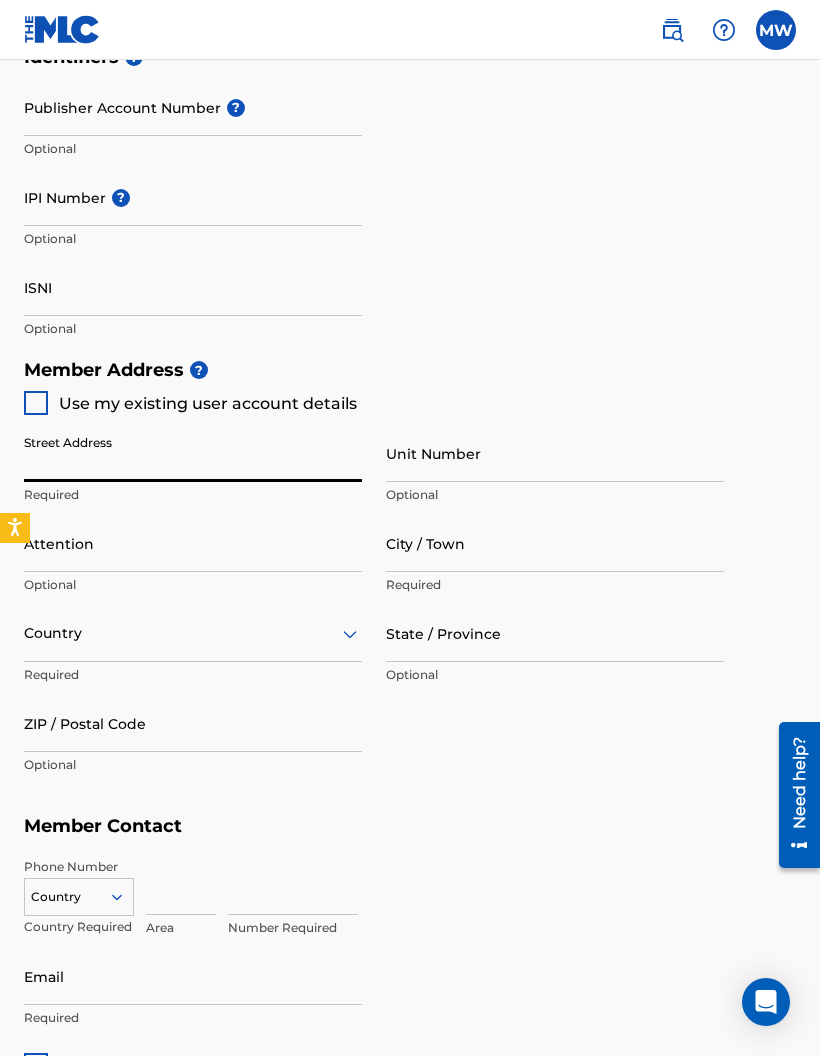 click on "Use my existing user account details" at bounding box center [190, 403] 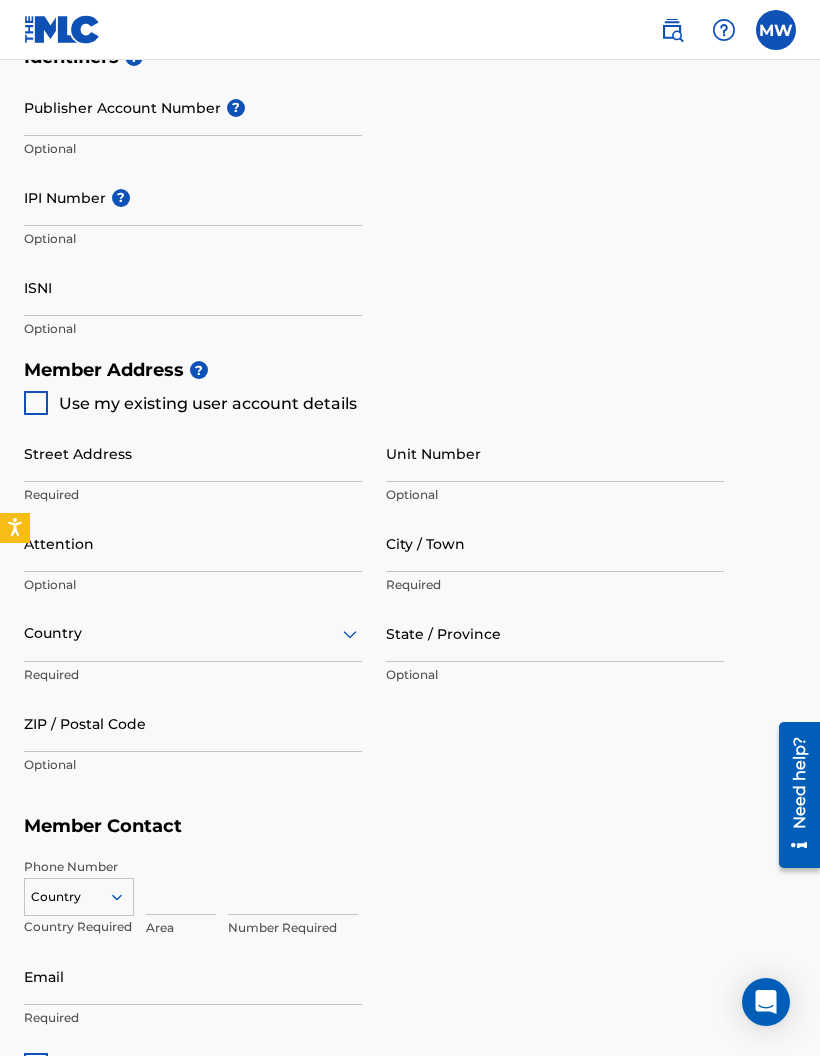 click at bounding box center (36, 403) 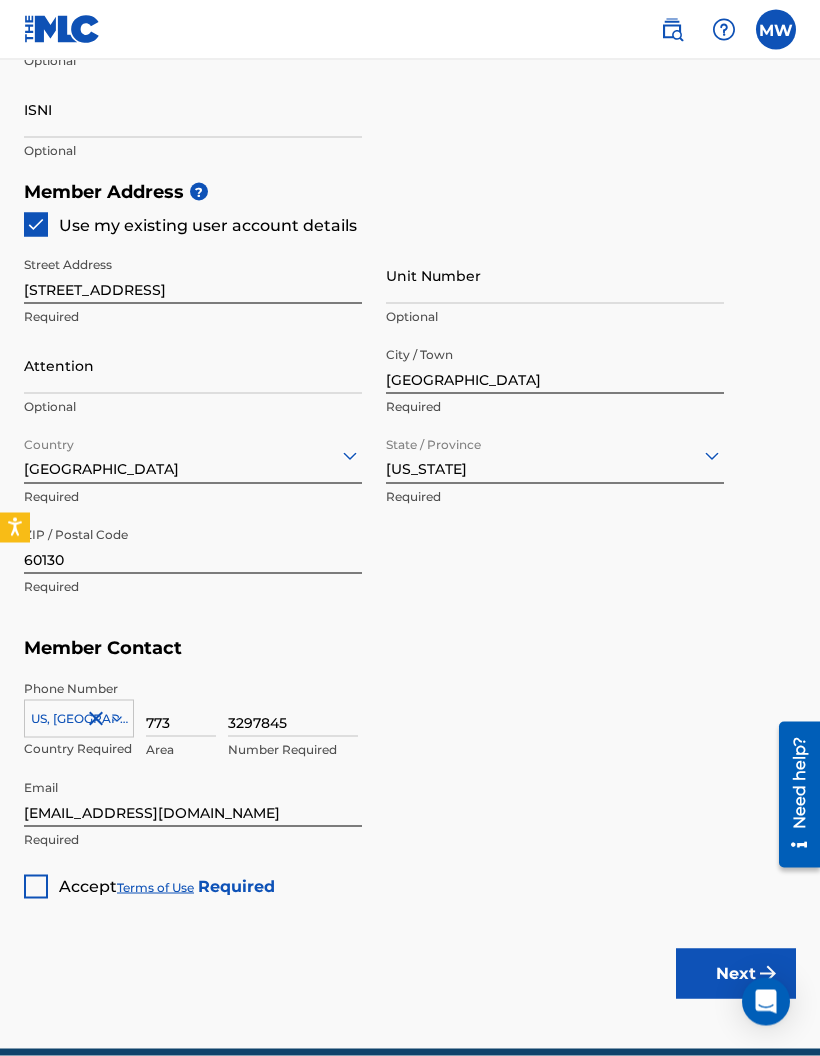 scroll, scrollTop: 861, scrollLeft: 0, axis: vertical 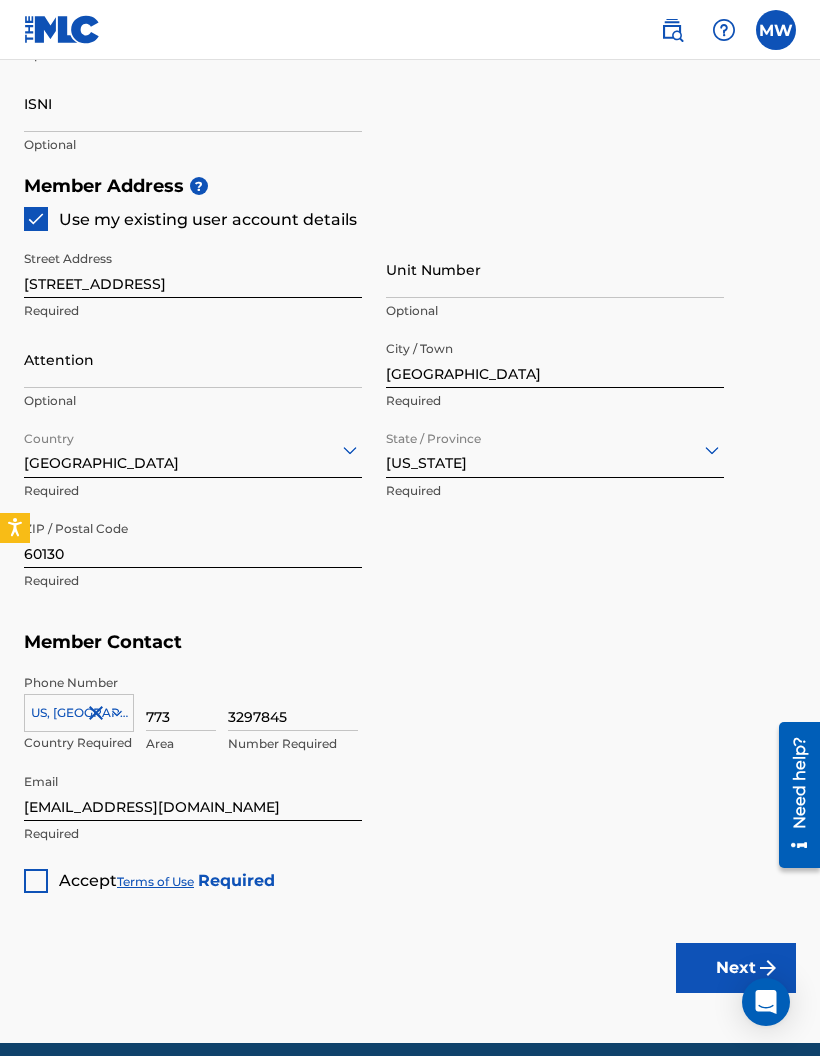 click at bounding box center (36, 881) 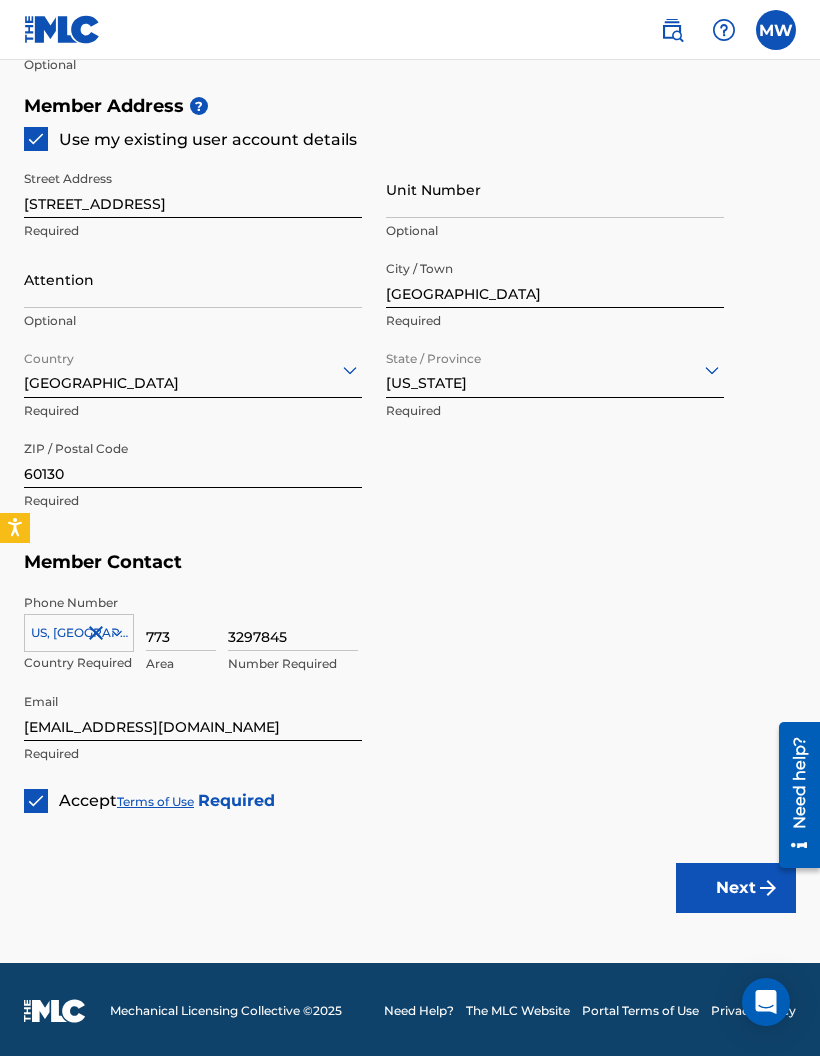 click on "Next" at bounding box center (736, 888) 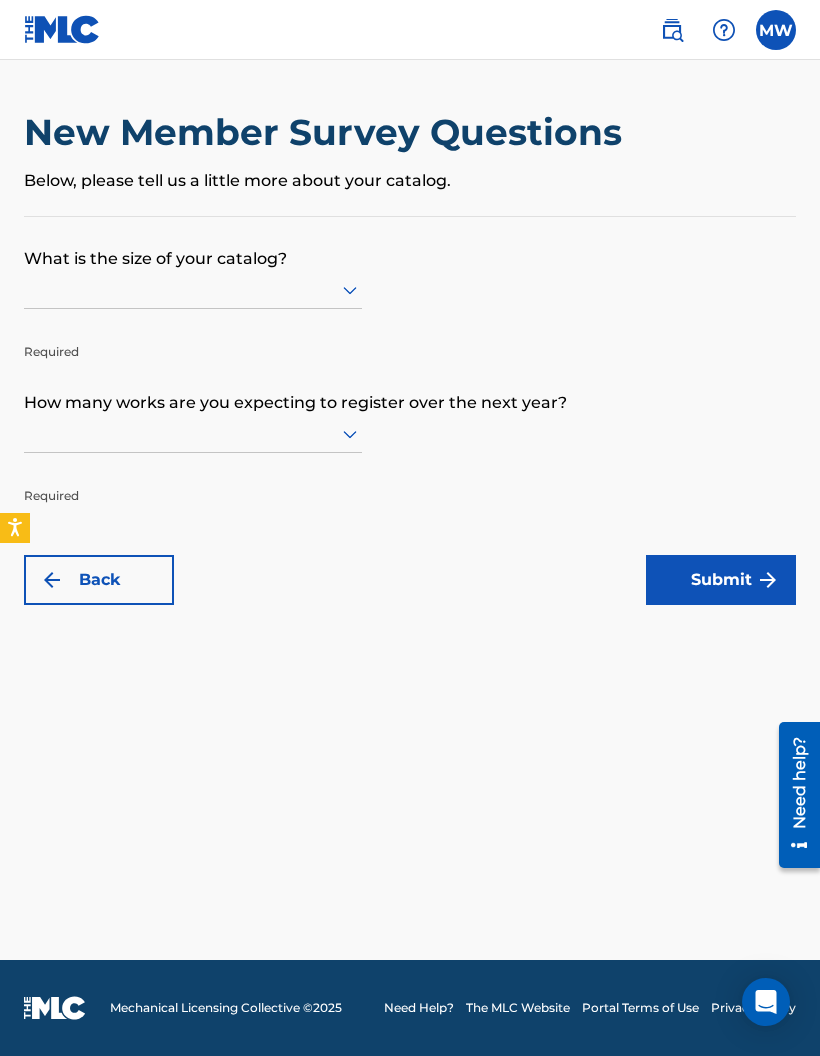 scroll, scrollTop: 0, scrollLeft: 0, axis: both 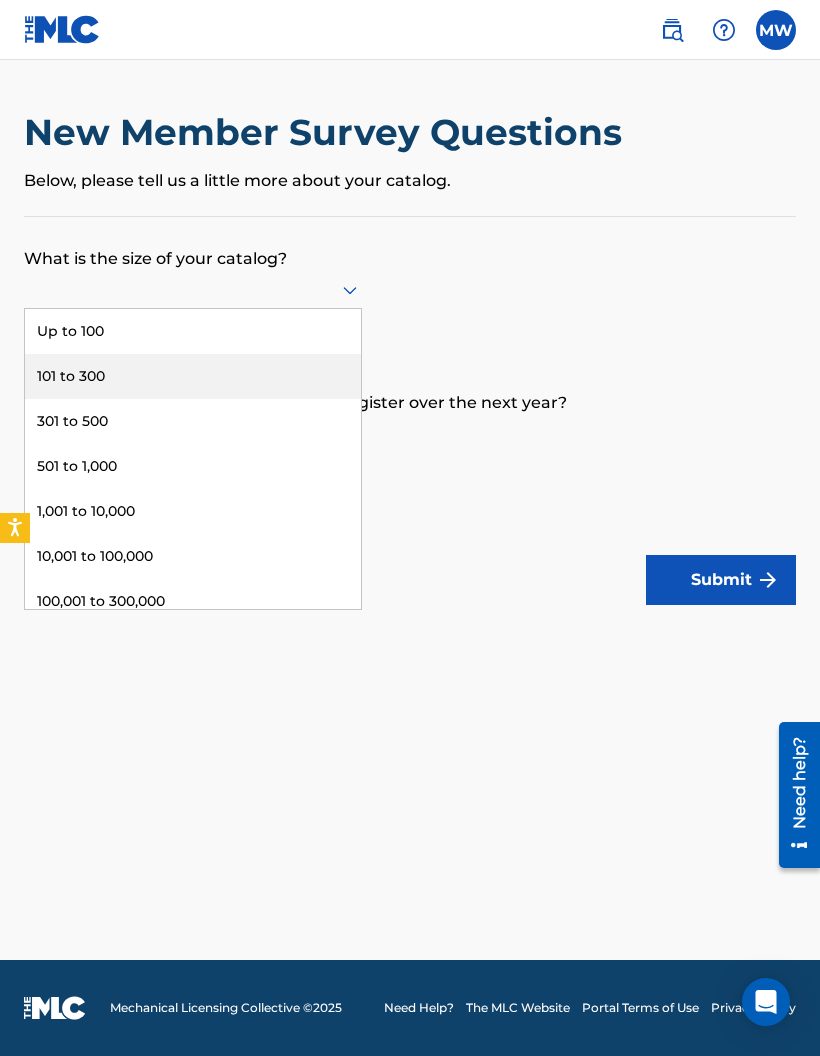click on "101 to 300" at bounding box center [193, 376] 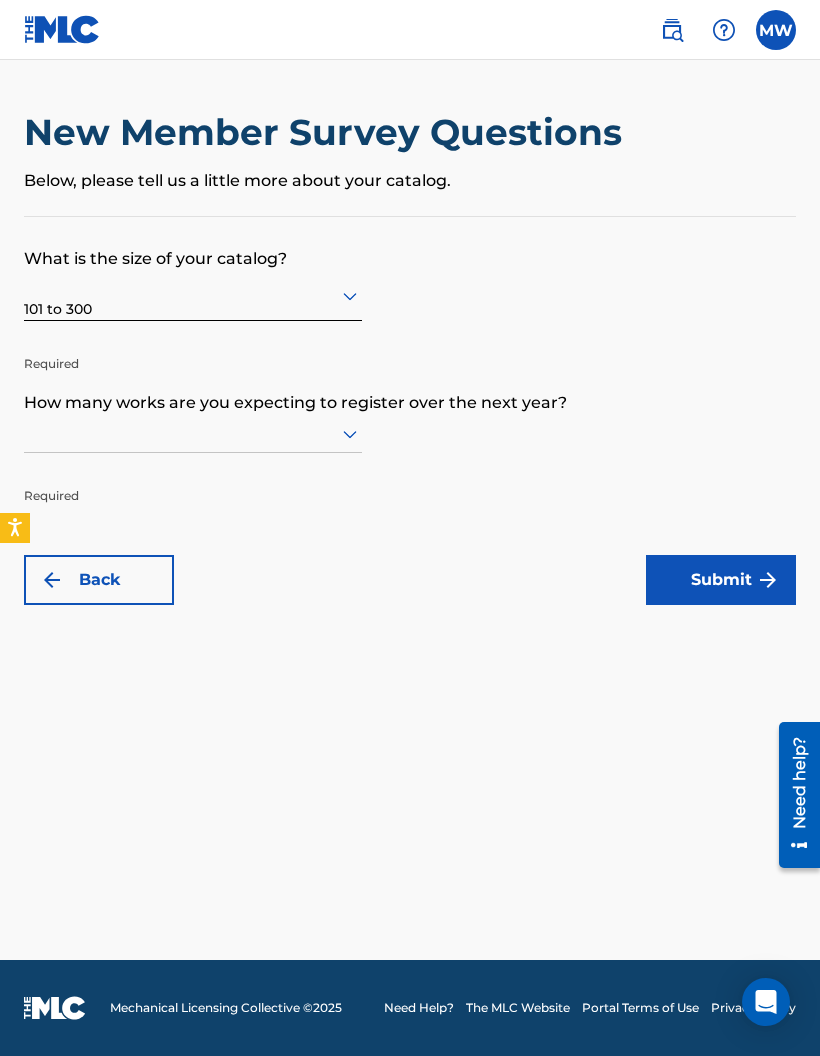 click on "What is the size of your catalog? 101 to 300 Required How many works are you expecting to register over the next year? Required Back Submit" at bounding box center (410, 411) 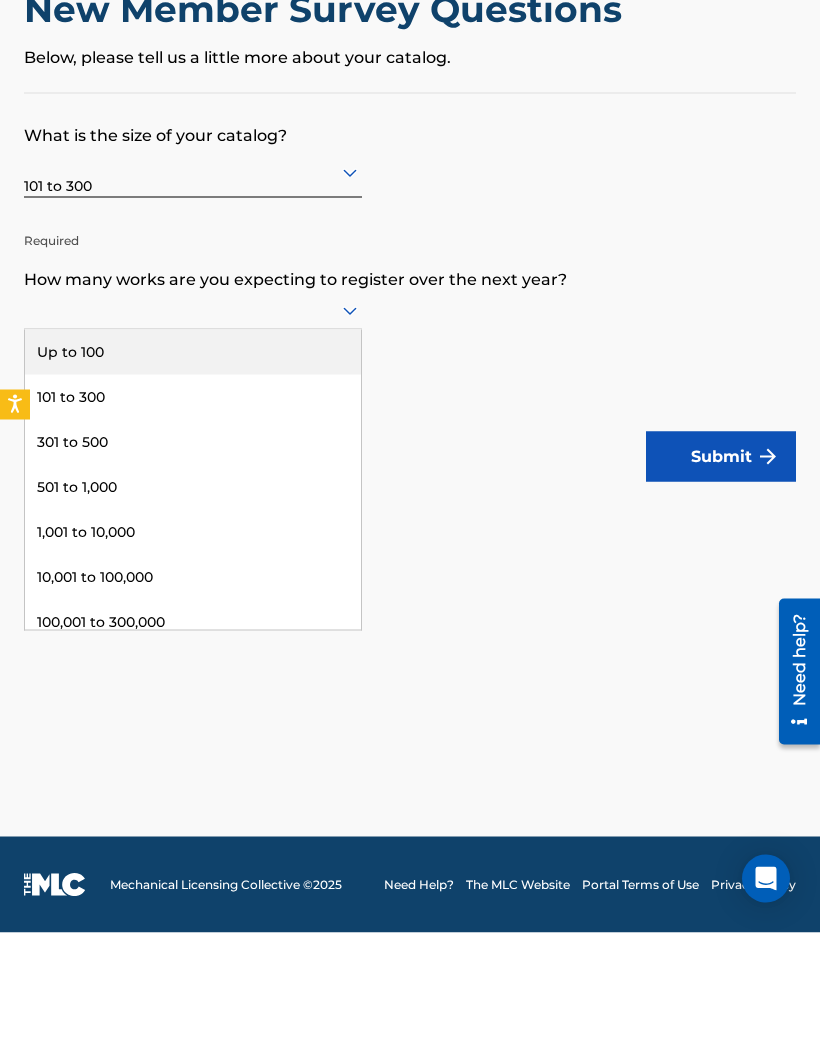click on "Up to 100" at bounding box center (193, 475) 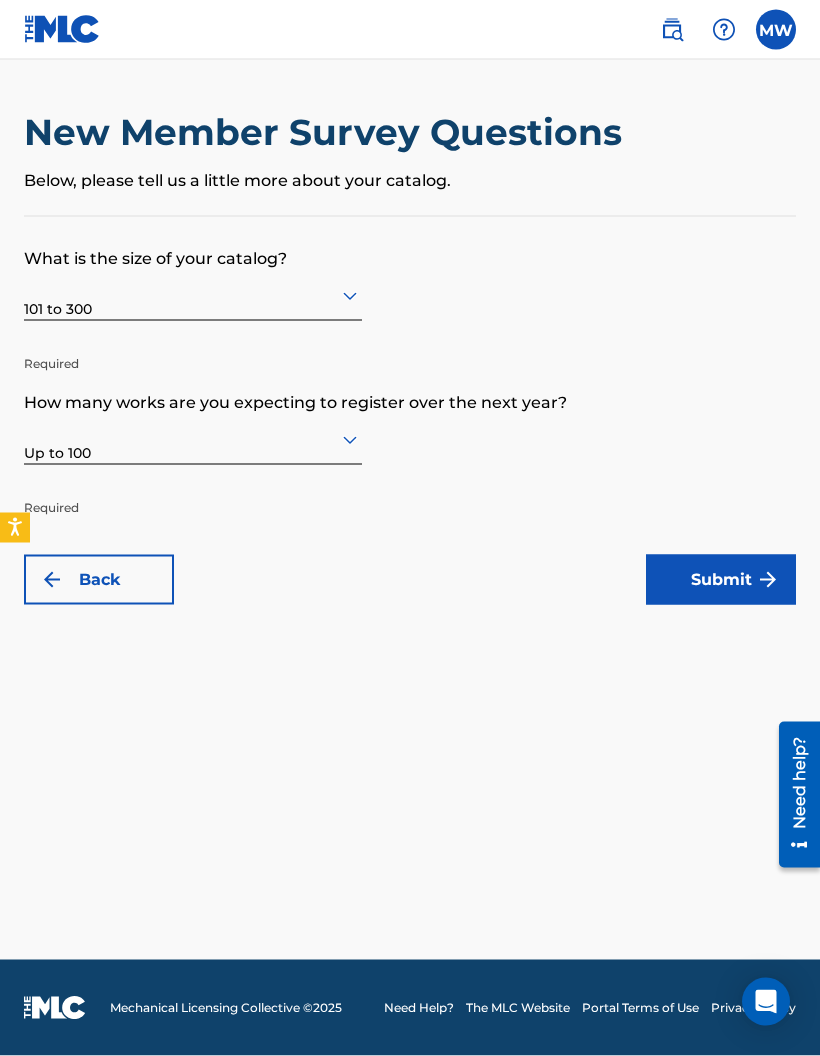scroll, scrollTop: 0, scrollLeft: 0, axis: both 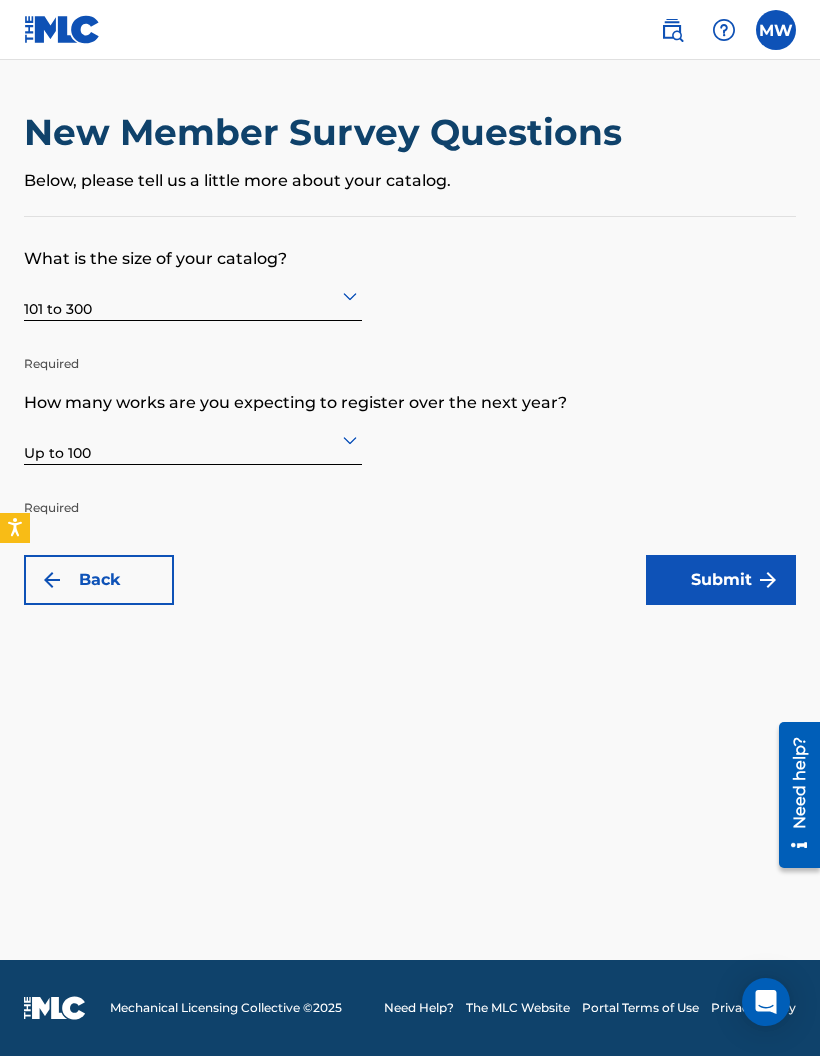 click on "Submit" at bounding box center (721, 580) 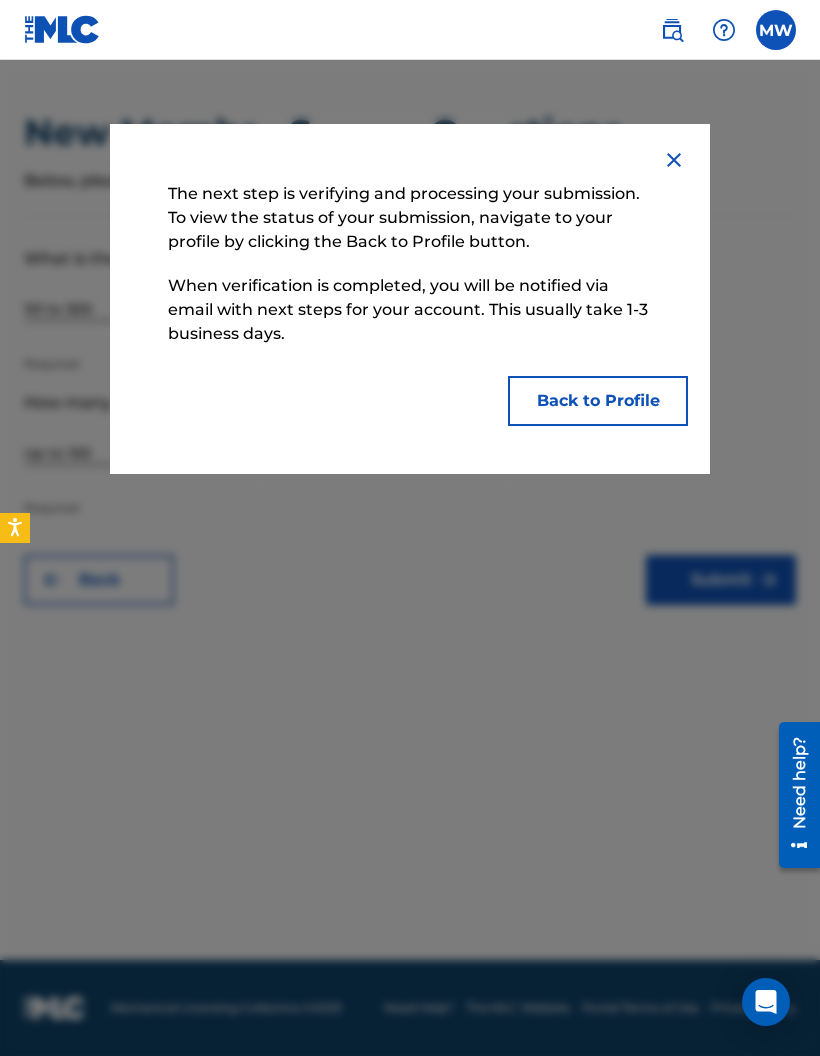 click on "Back to Profile" at bounding box center (598, 401) 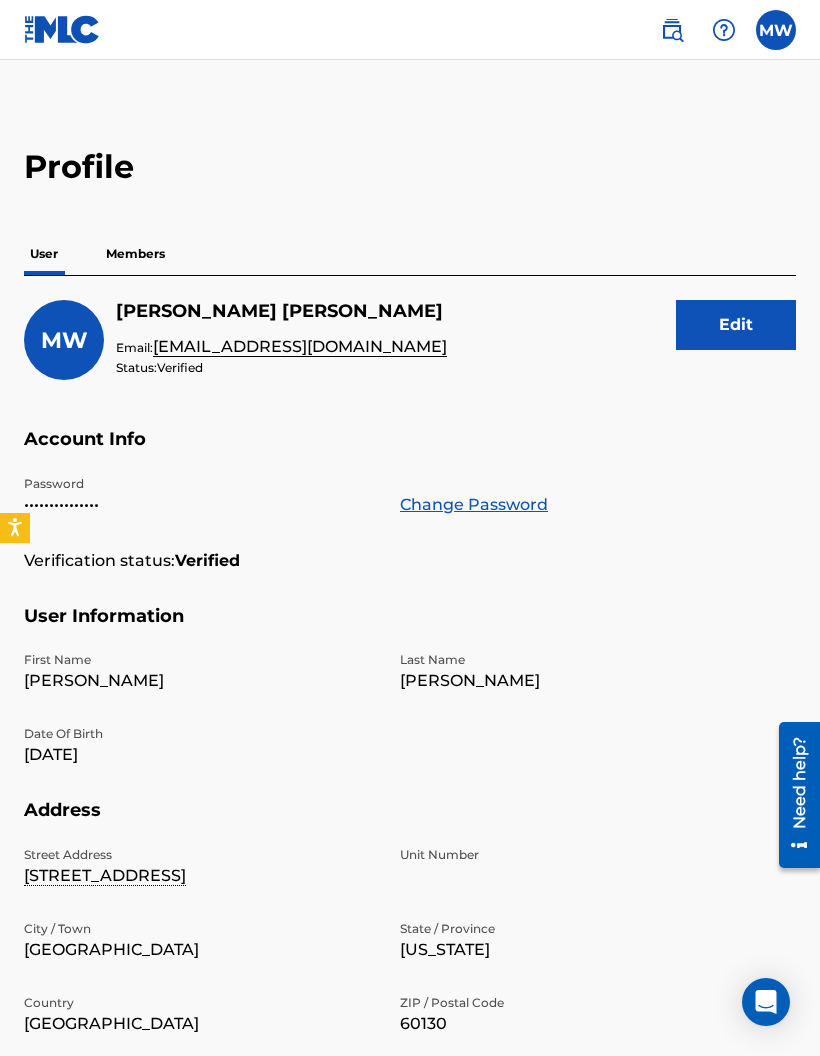 scroll, scrollTop: 0, scrollLeft: 0, axis: both 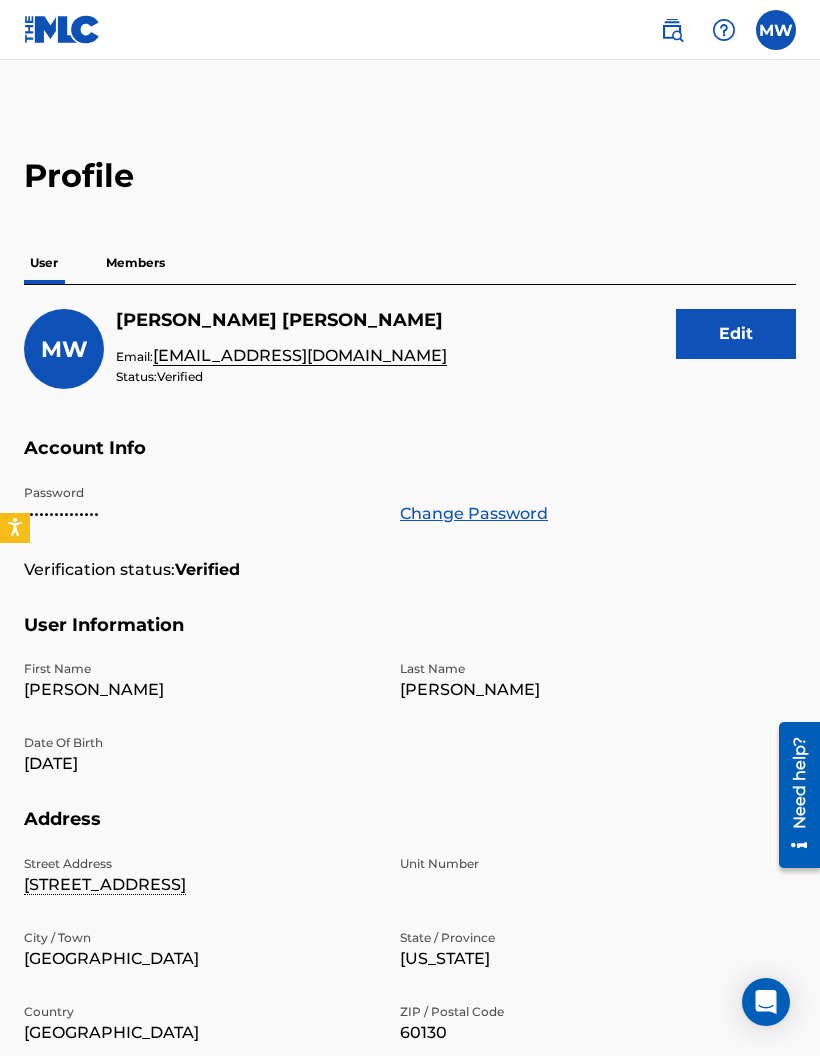 click at bounding box center [776, 30] 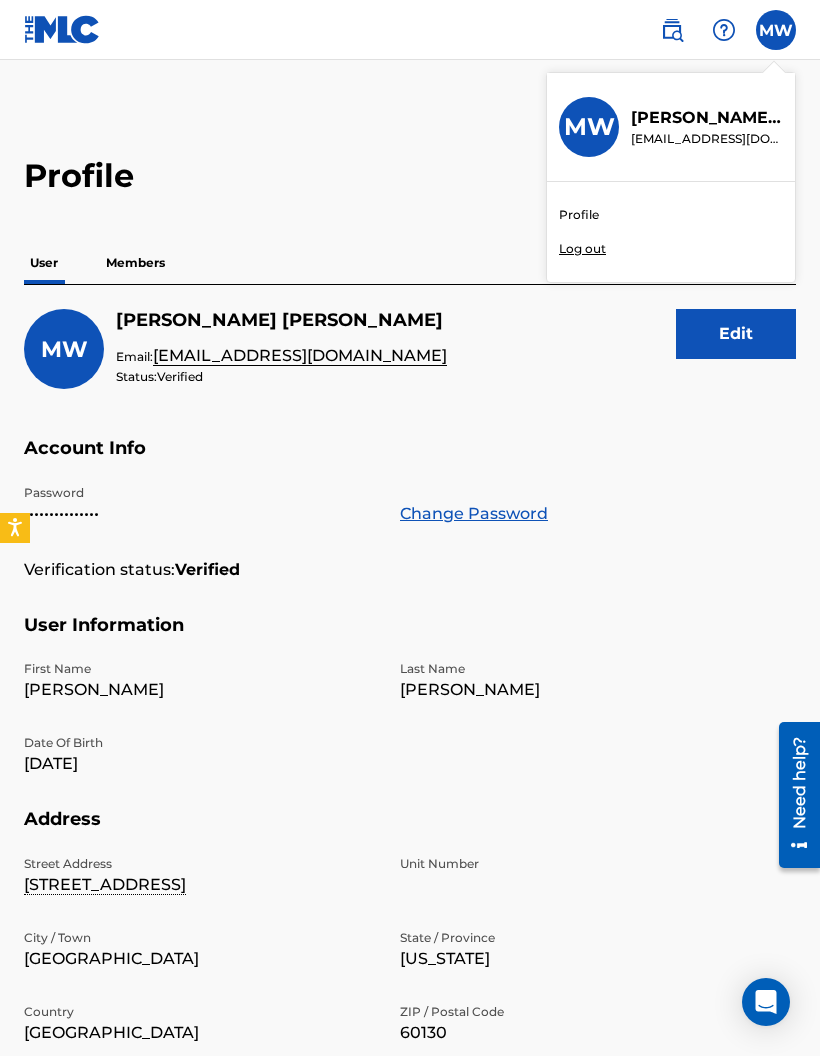 click at bounding box center [672, 30] 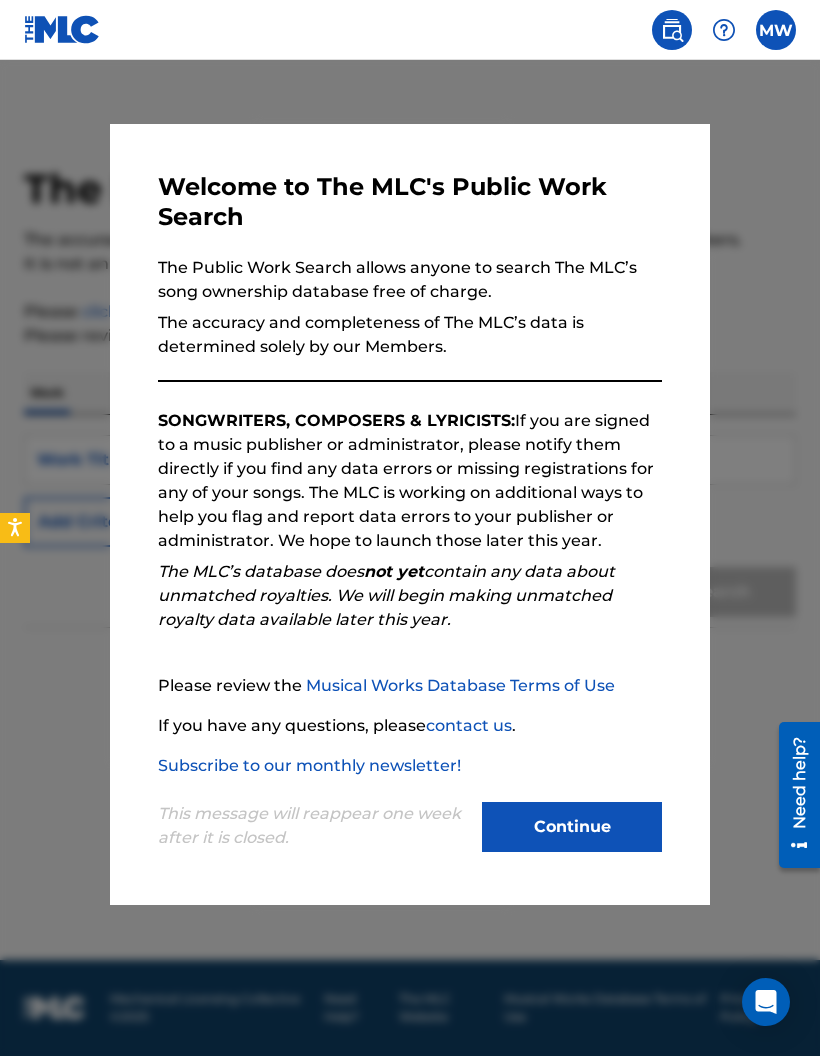 scroll, scrollTop: 80, scrollLeft: 0, axis: vertical 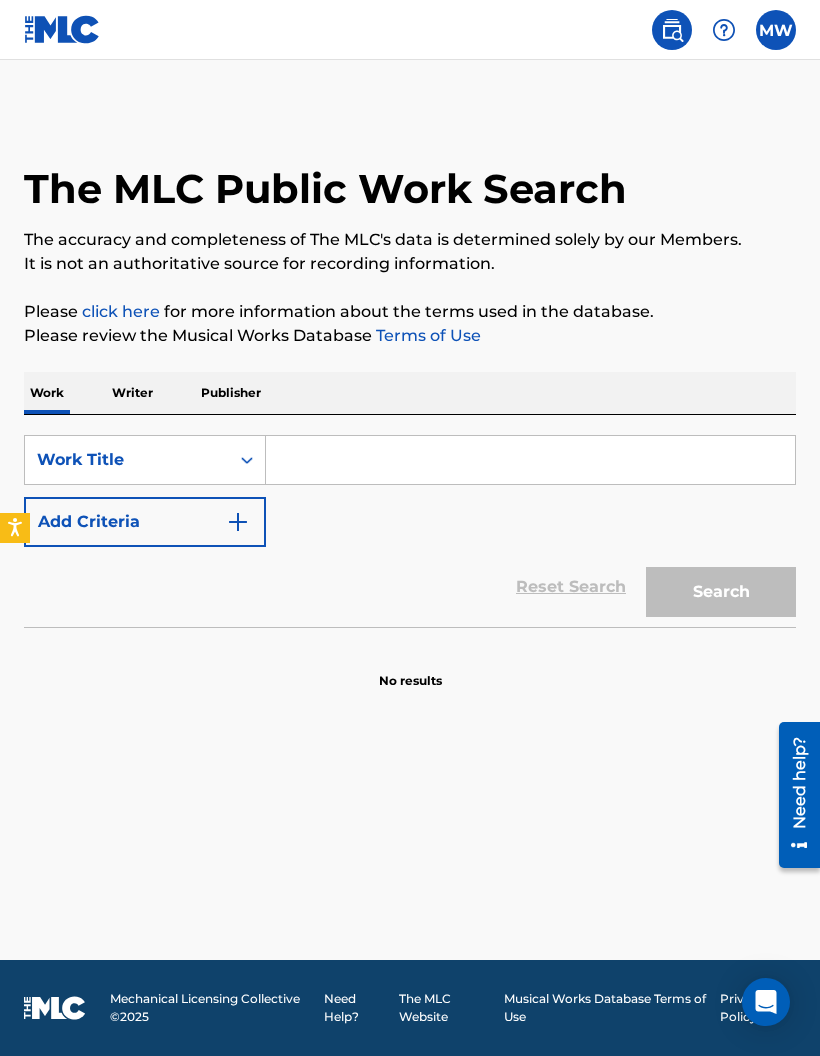click on "SearchWithCriteriaaba373fe-2fb5-4a5e-ba3b-7b8941bb09ca Work Title Add Criteria" at bounding box center (410, 491) 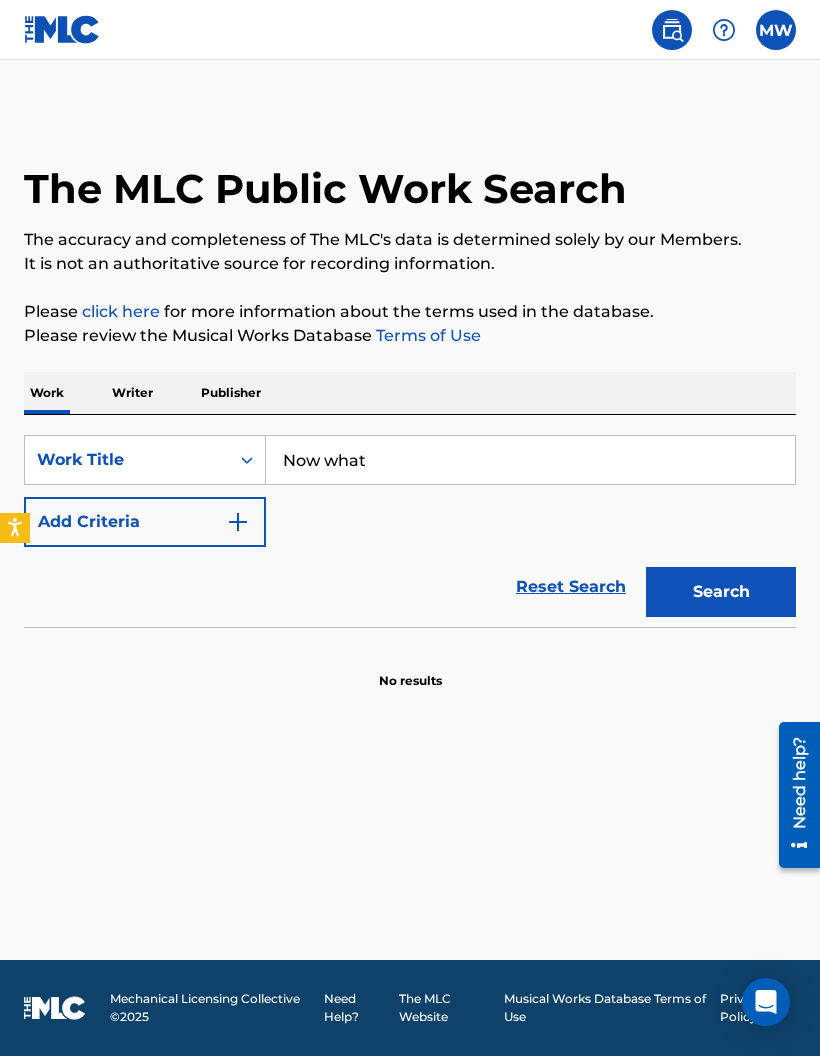 type on "Now what" 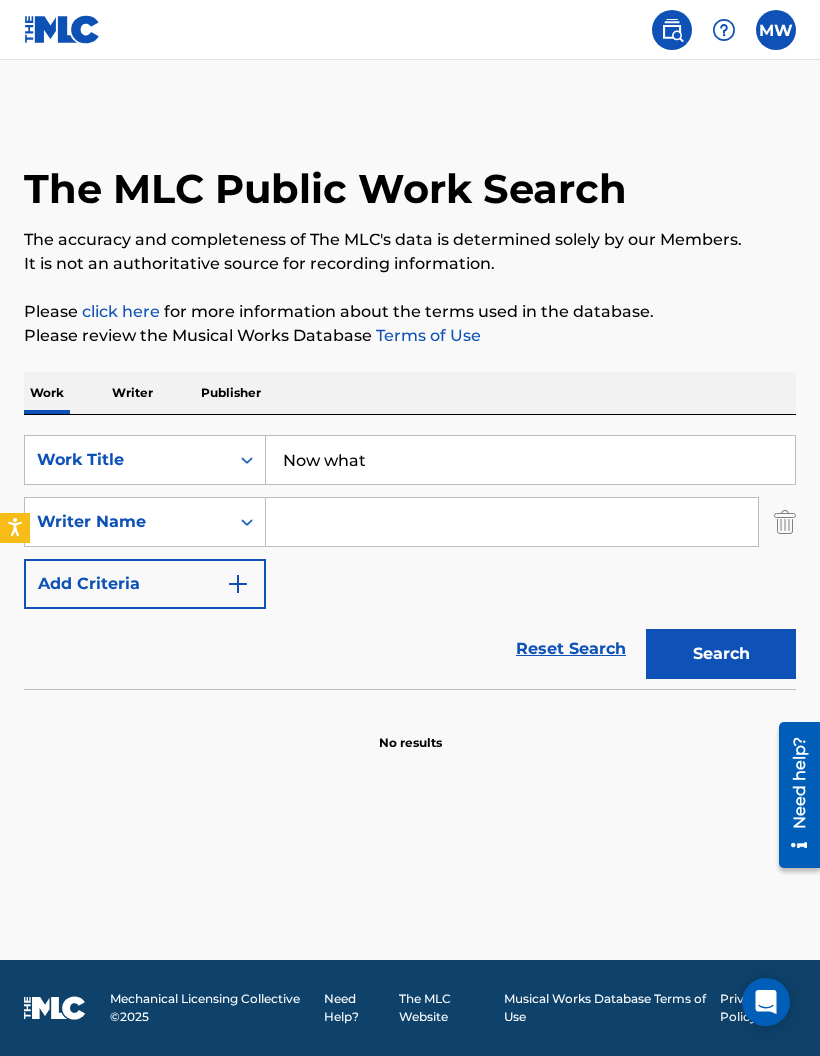 click at bounding box center (512, 522) 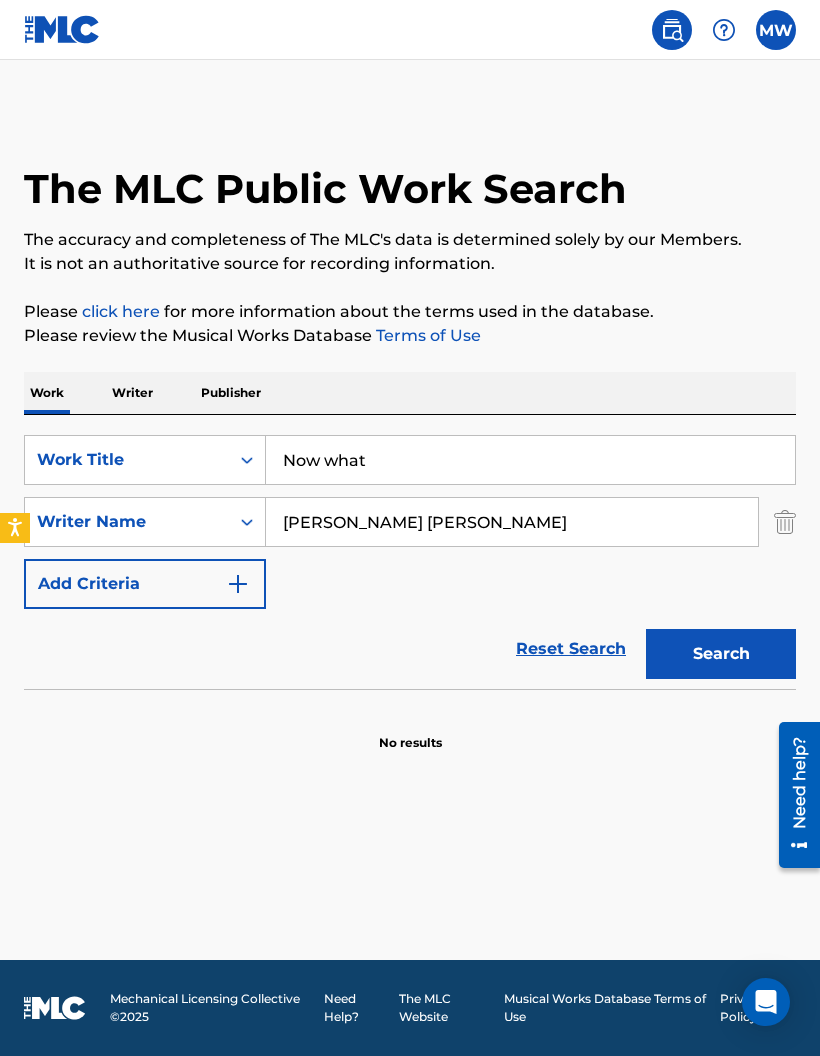 type on "[PERSON_NAME] [PERSON_NAME]" 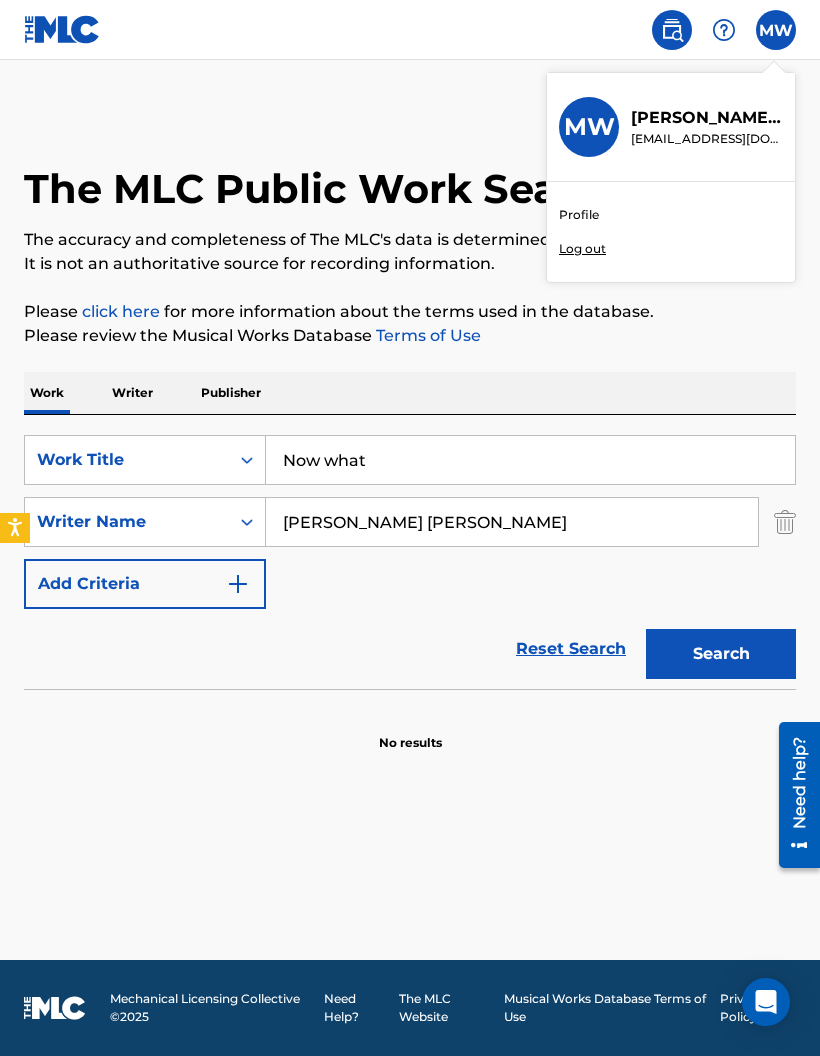 click on "Log out" at bounding box center [582, 249] 